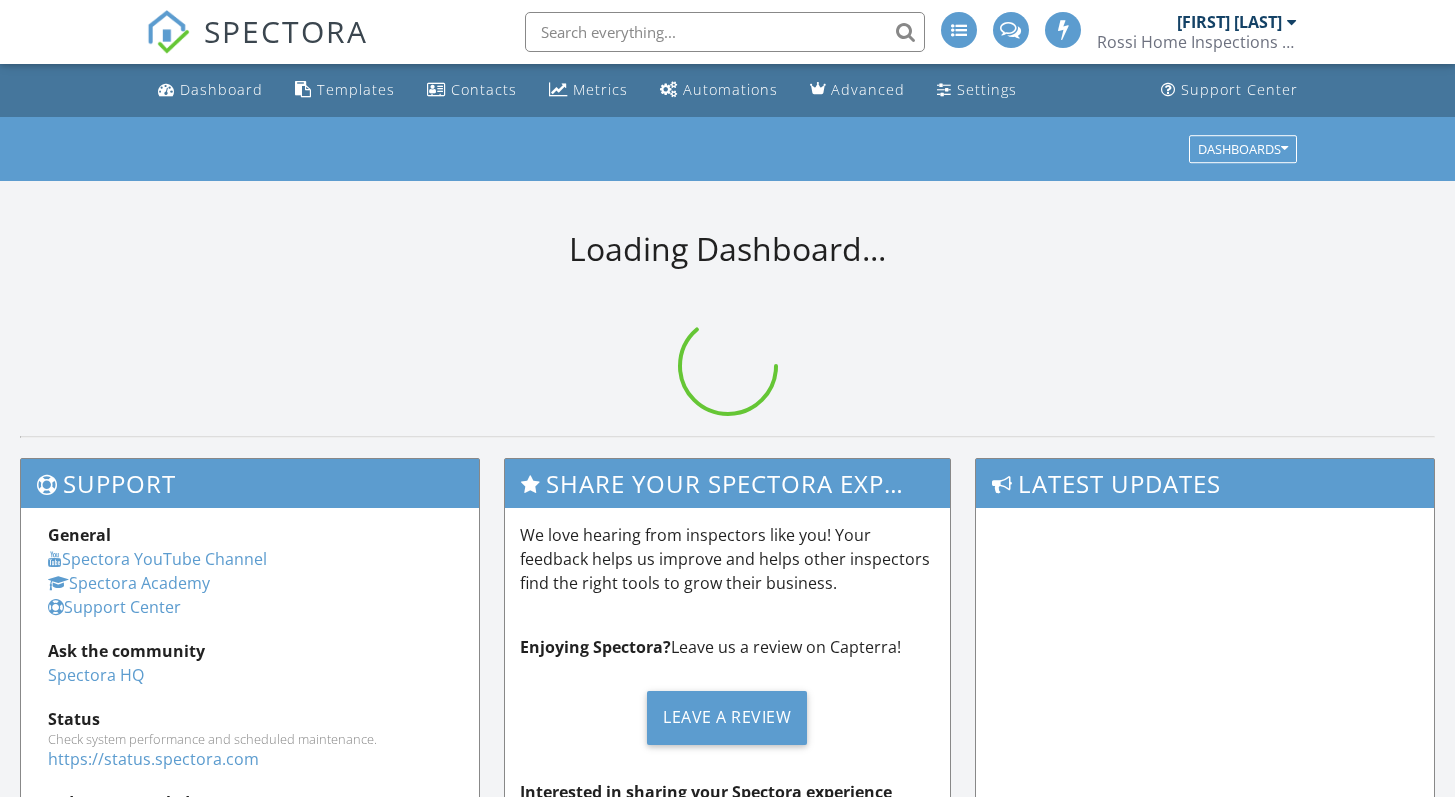 scroll, scrollTop: 0, scrollLeft: 0, axis: both 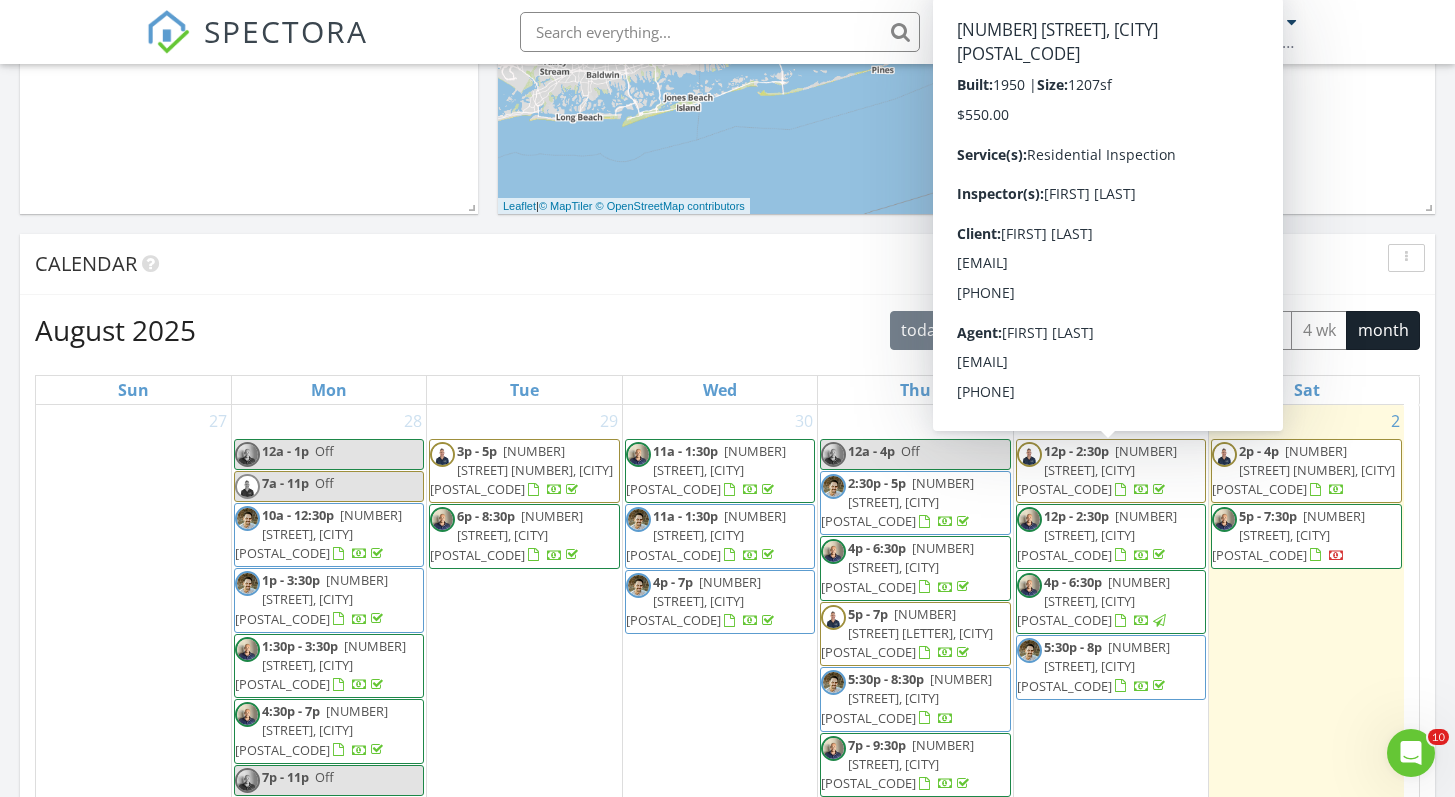 click on "[NUMBER] [STREET], [CITY] [POSTAL_CODE]" at bounding box center [1097, 470] 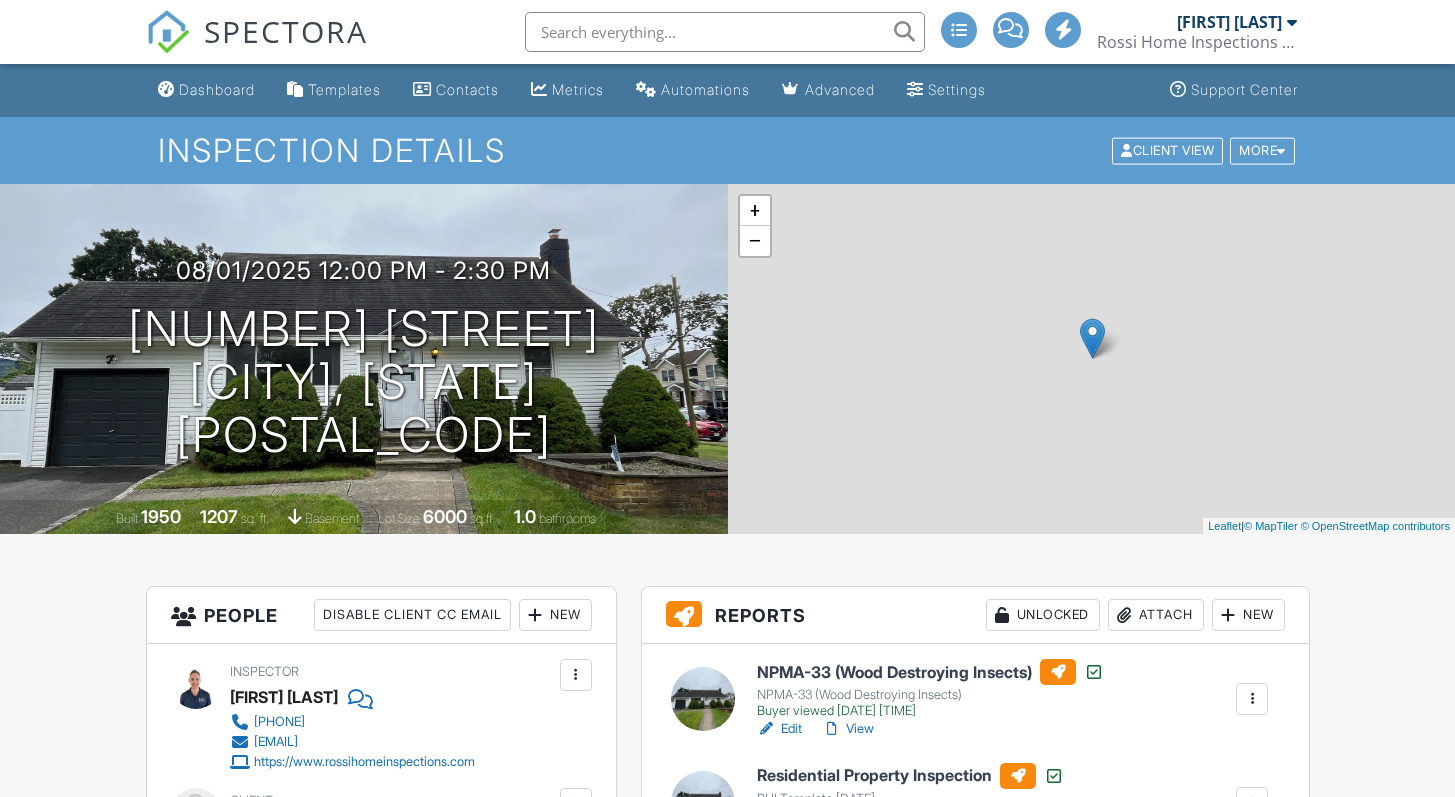 scroll, scrollTop: 0, scrollLeft: 0, axis: both 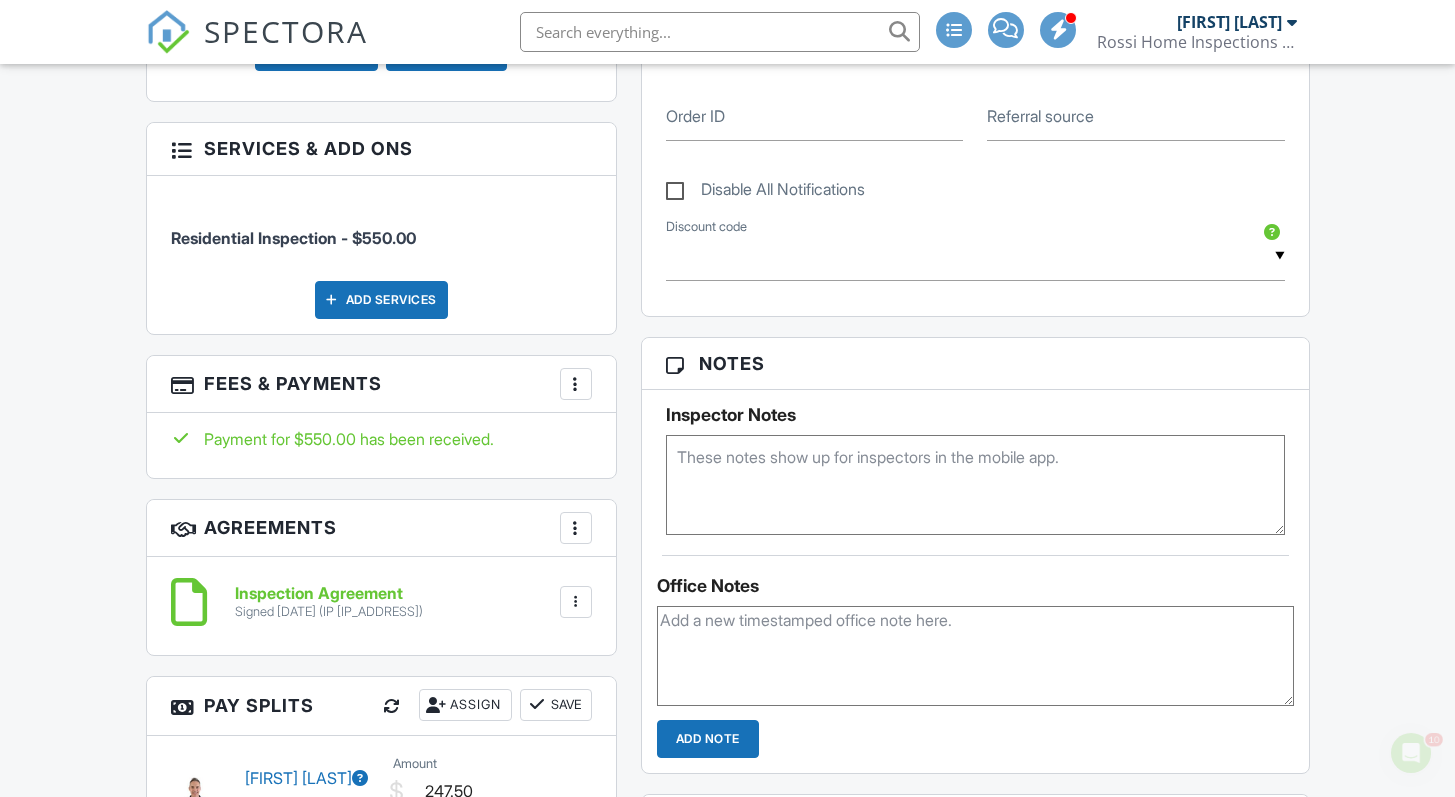 click at bounding box center (576, 384) 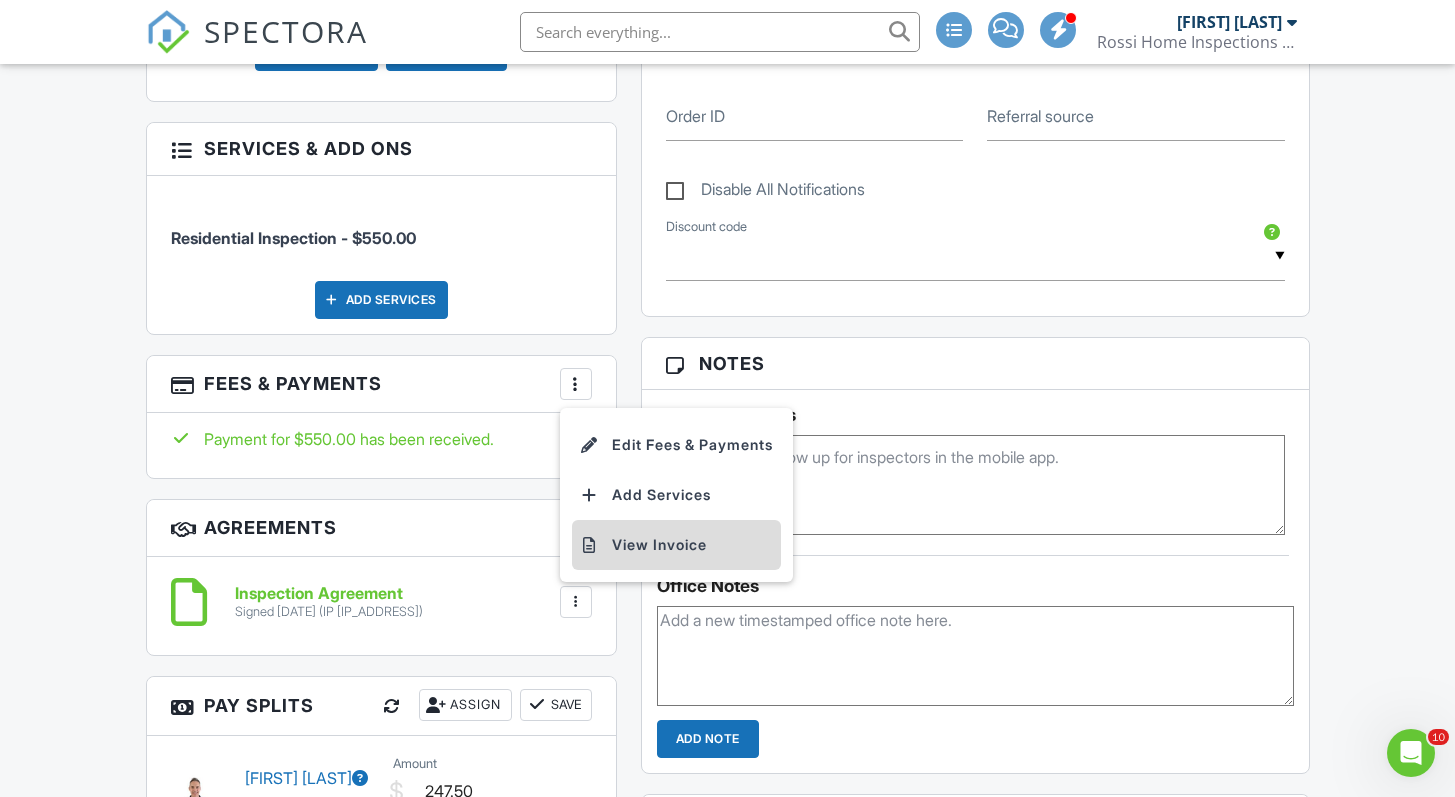 click on "View Invoice" at bounding box center [676, 545] 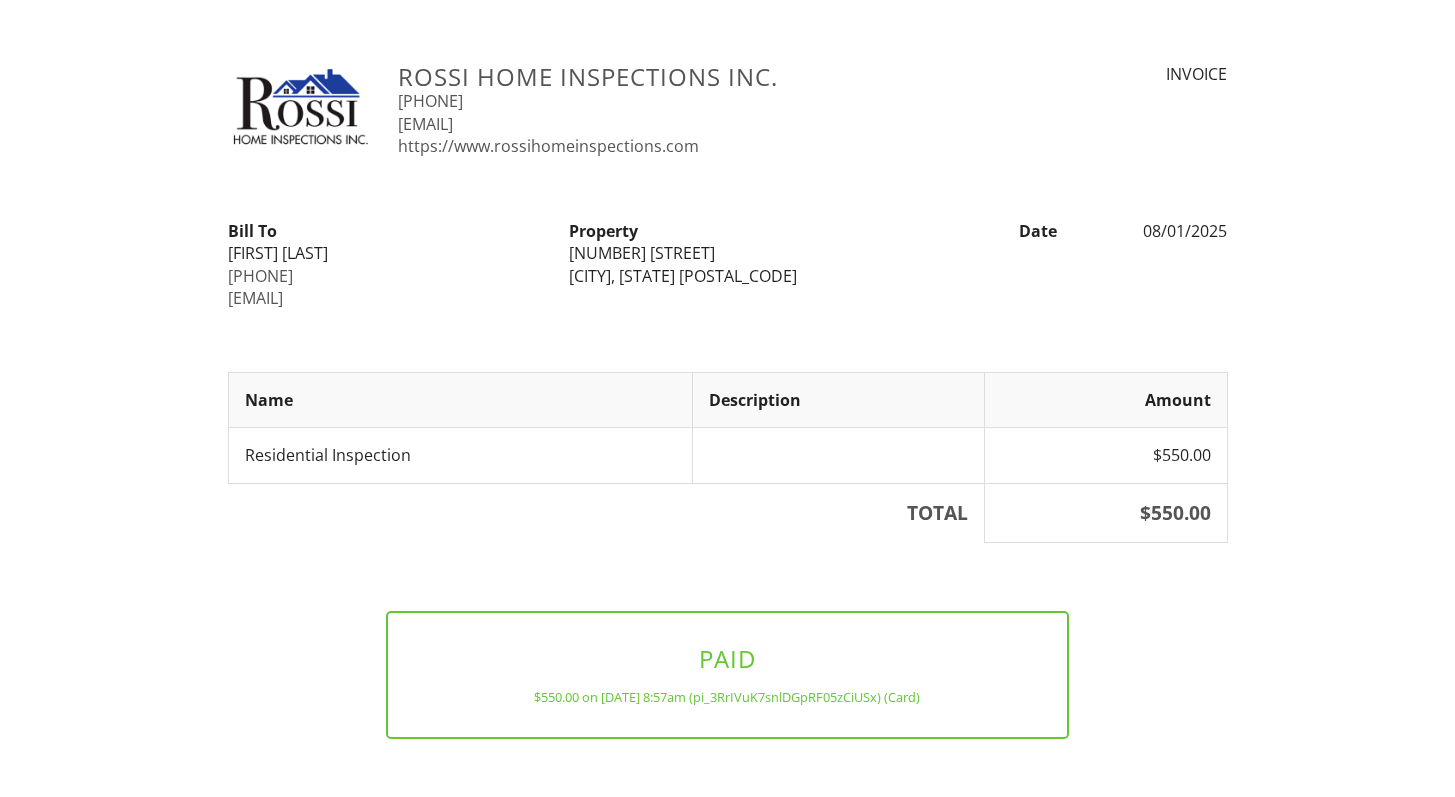 scroll, scrollTop: 0, scrollLeft: 0, axis: both 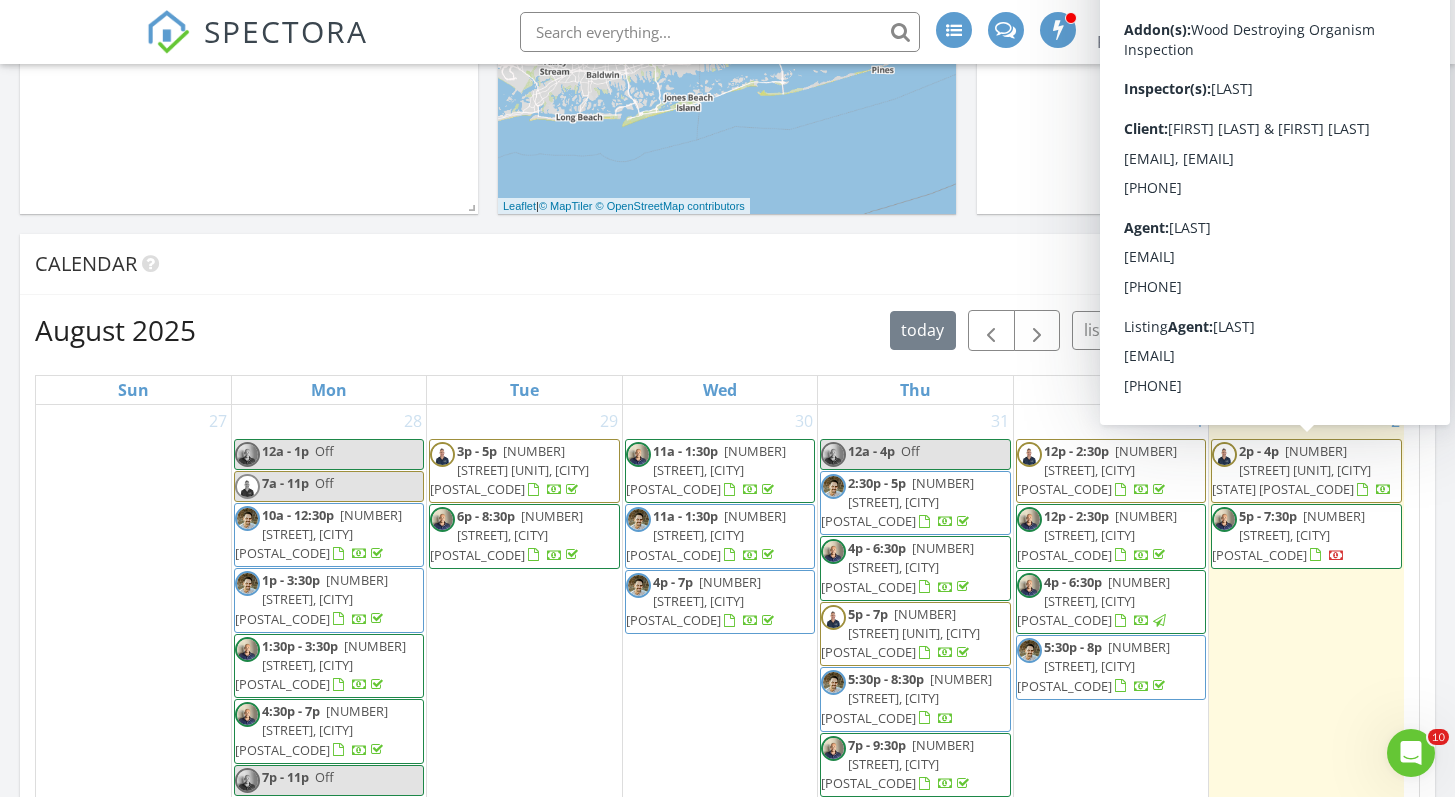 click on "[NUMBER] [STREET] [NUMBER], [CITY] [POSTAL_CODE]" at bounding box center [1291, 470] 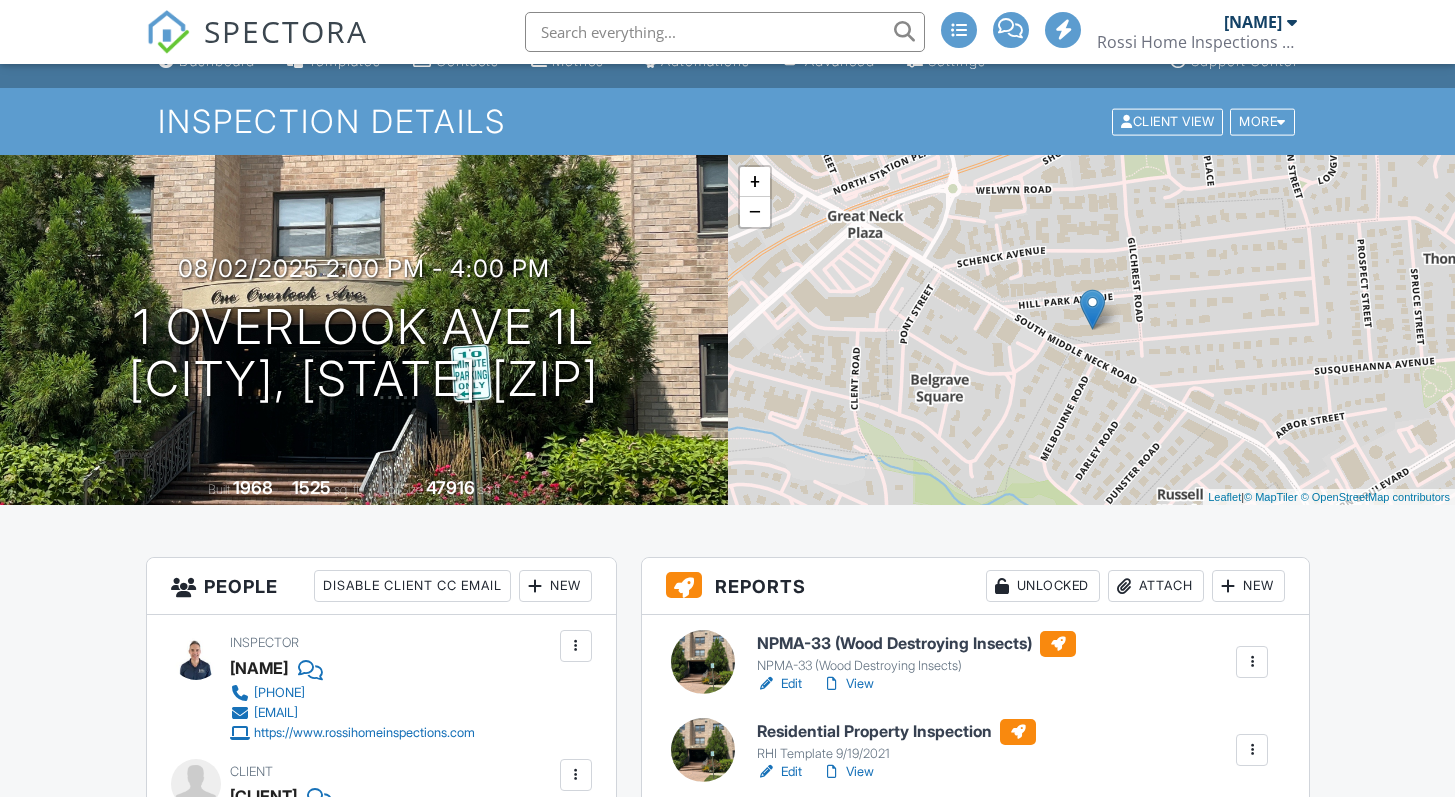 scroll, scrollTop: 753, scrollLeft: 0, axis: vertical 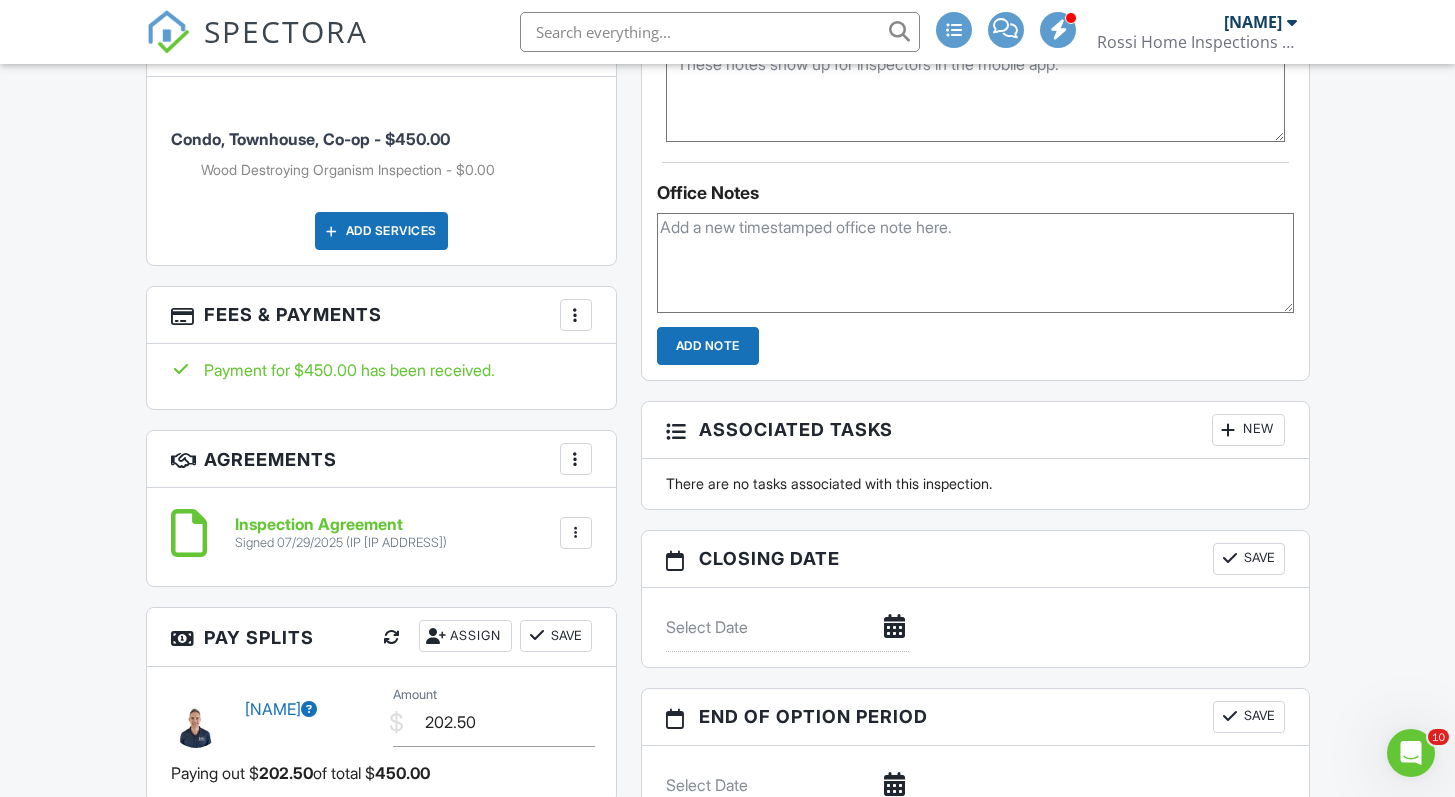 click at bounding box center (576, 533) 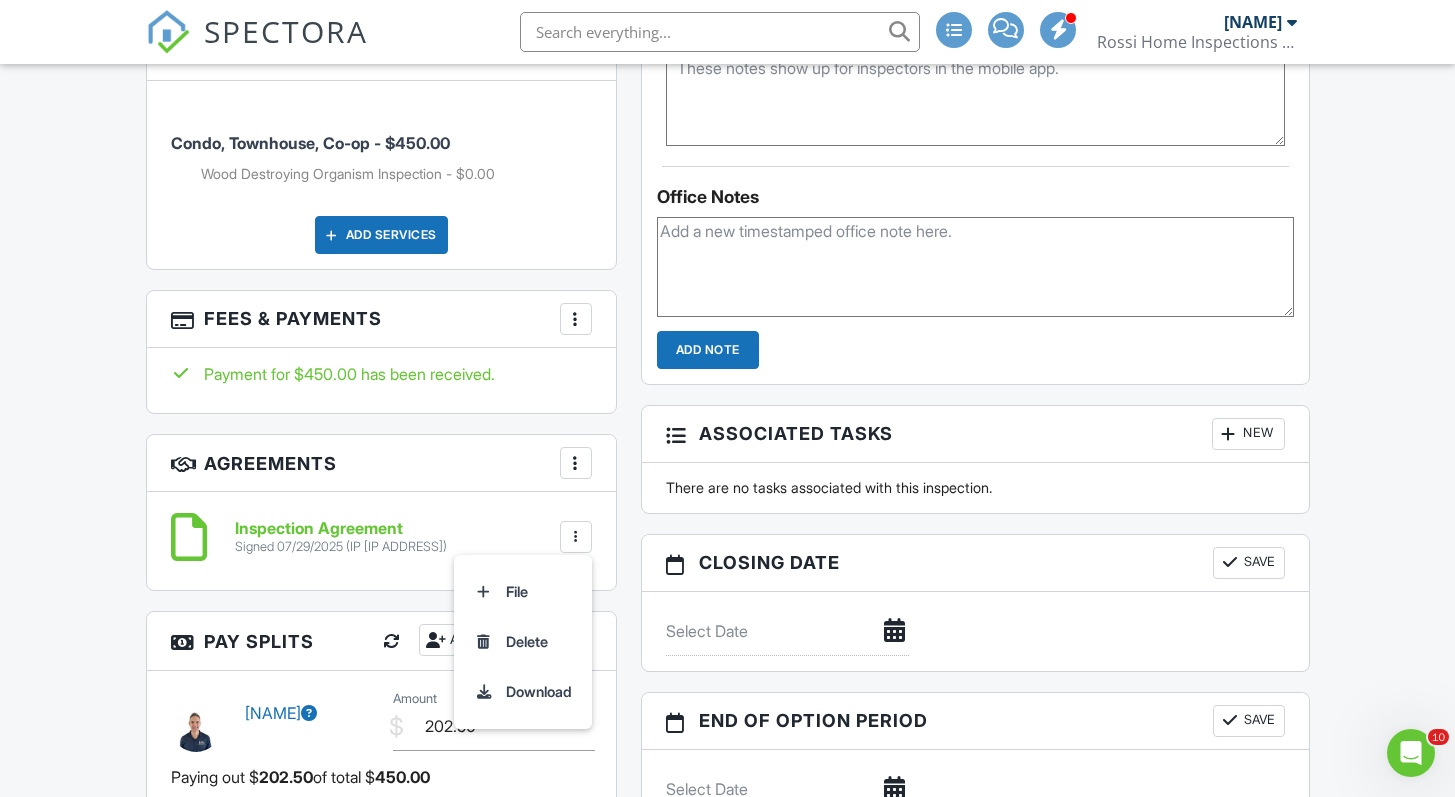 scroll, scrollTop: 1479, scrollLeft: 0, axis: vertical 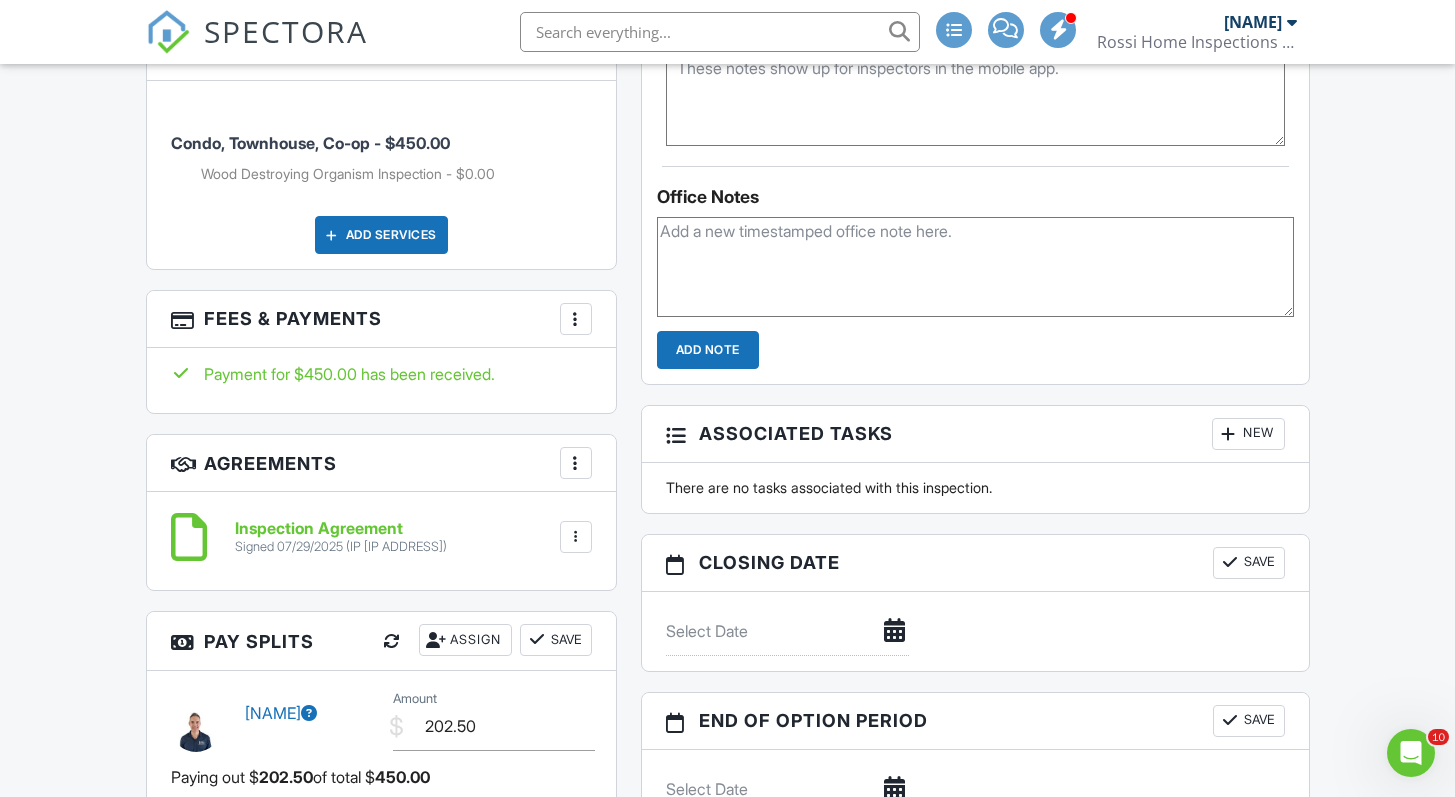 click on "More" at bounding box center (576, 319) 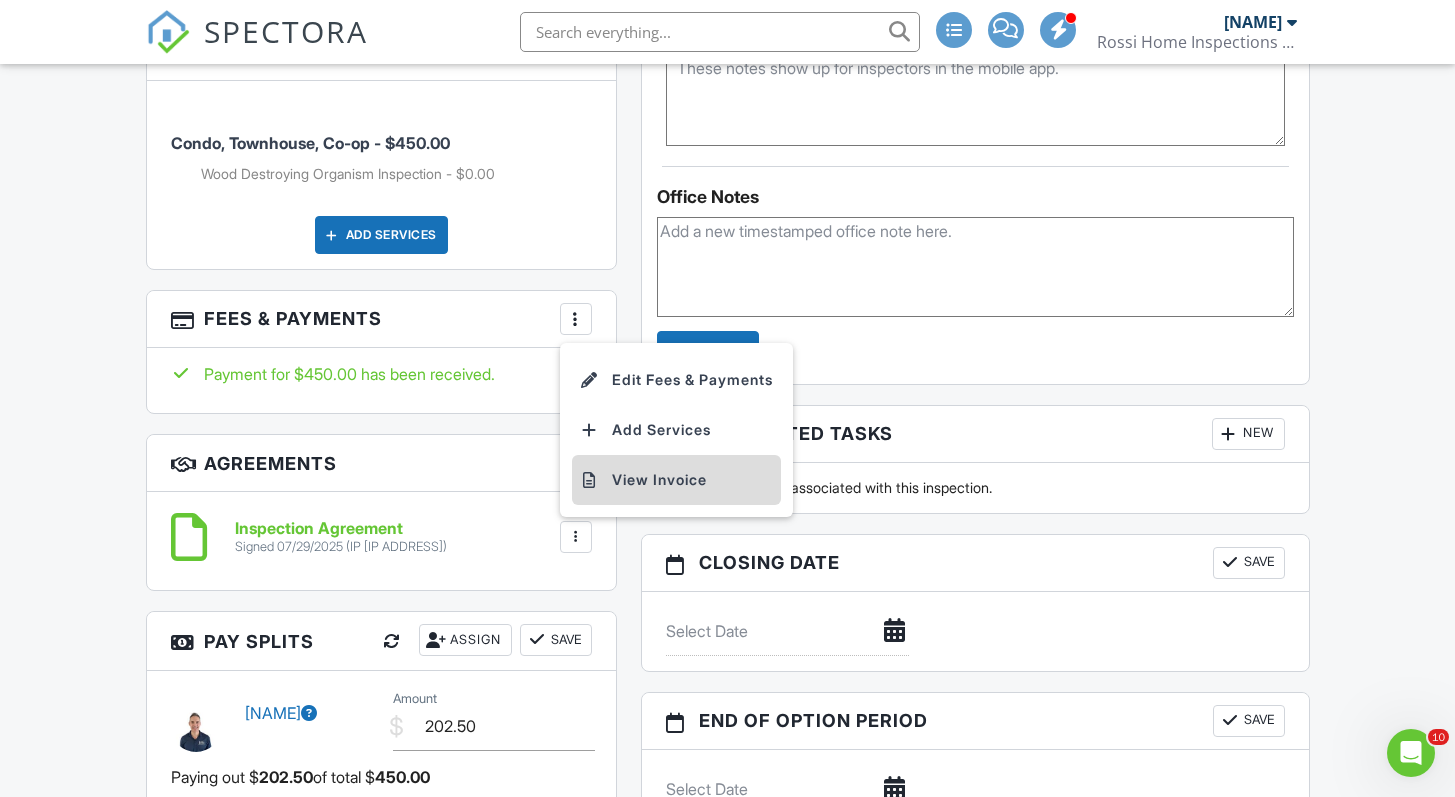 click on "View Invoice" at bounding box center (676, 480) 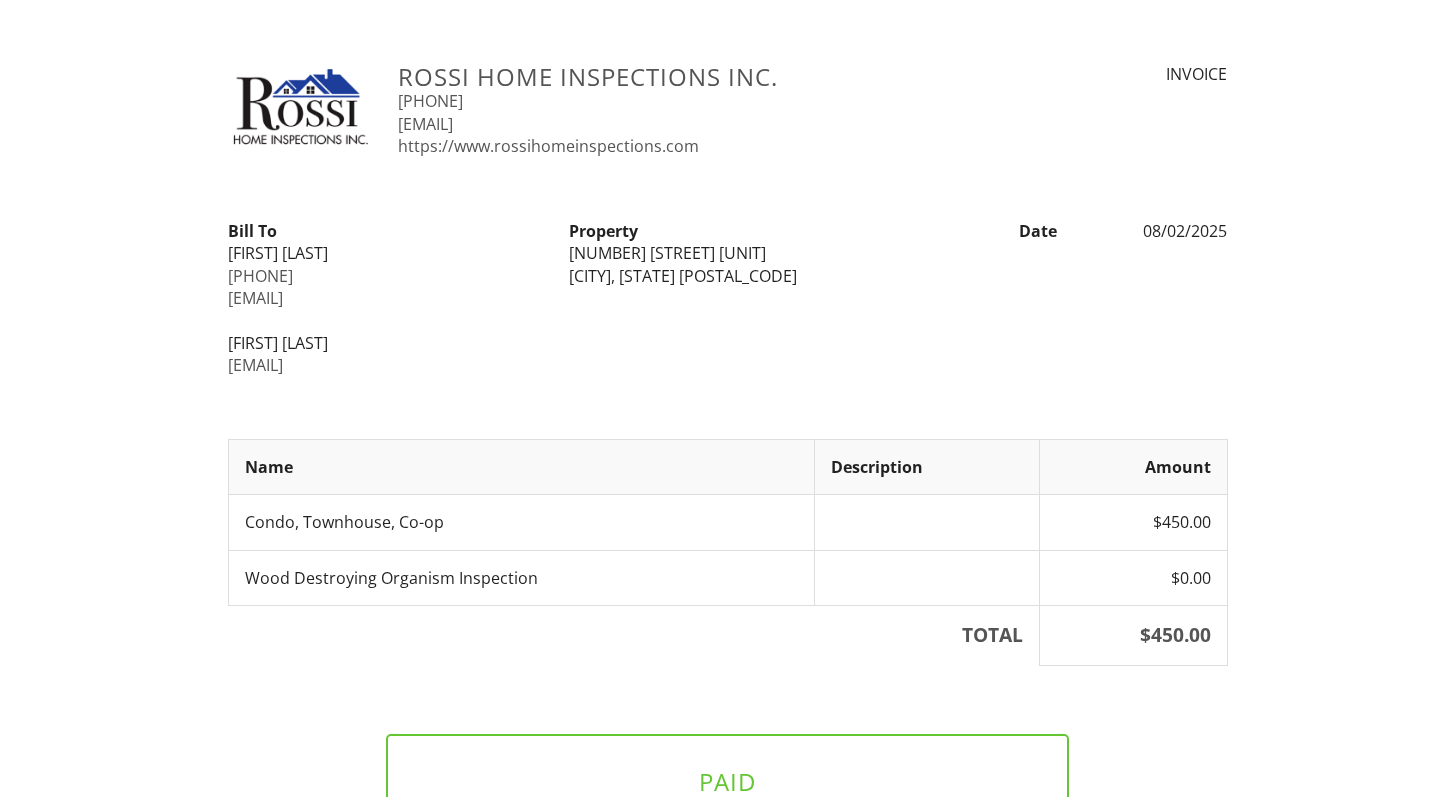 scroll, scrollTop: 0, scrollLeft: 0, axis: both 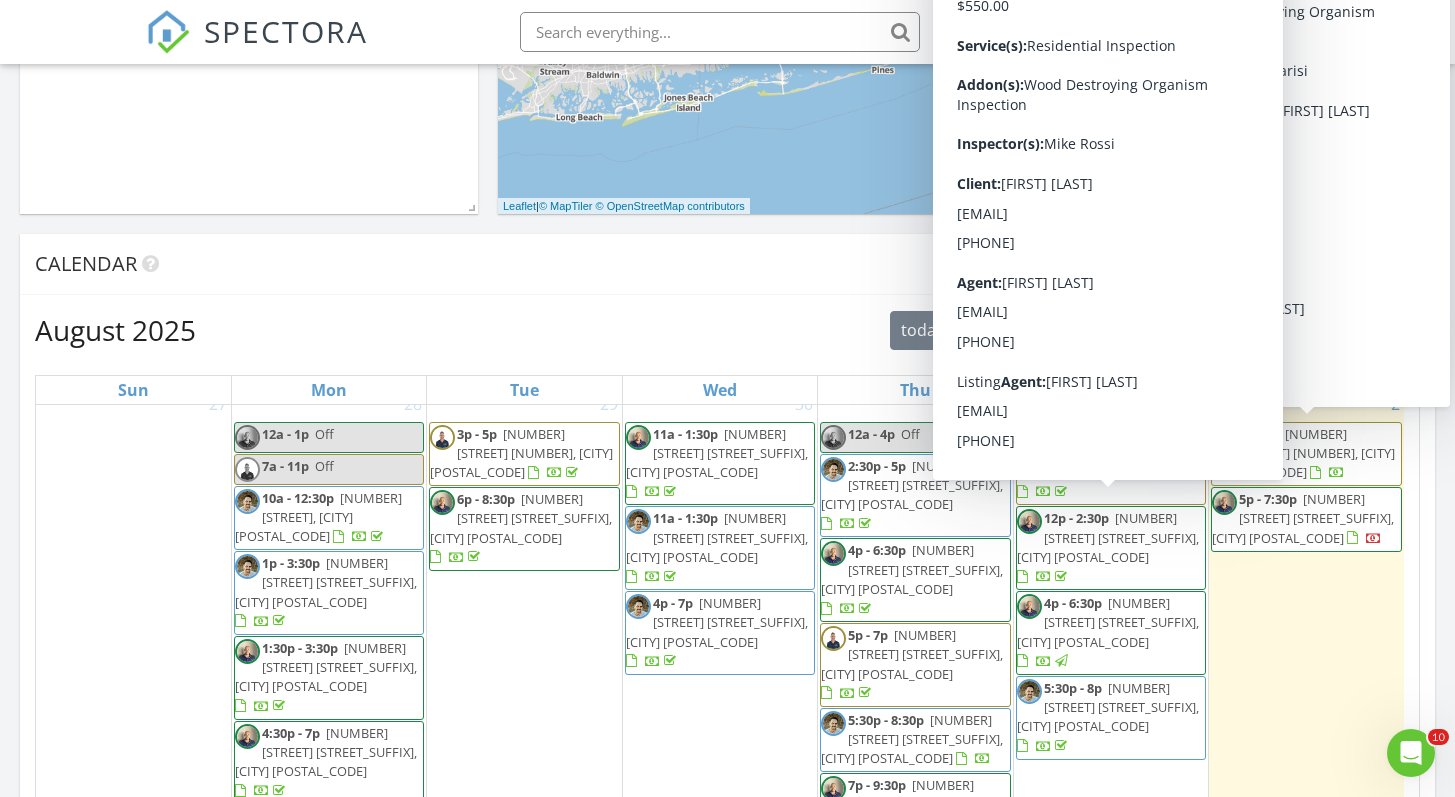 click on "12p - 2:30p
719 Greenbelt Pkwy W, Holbrook 11741" at bounding box center (1111, 548) 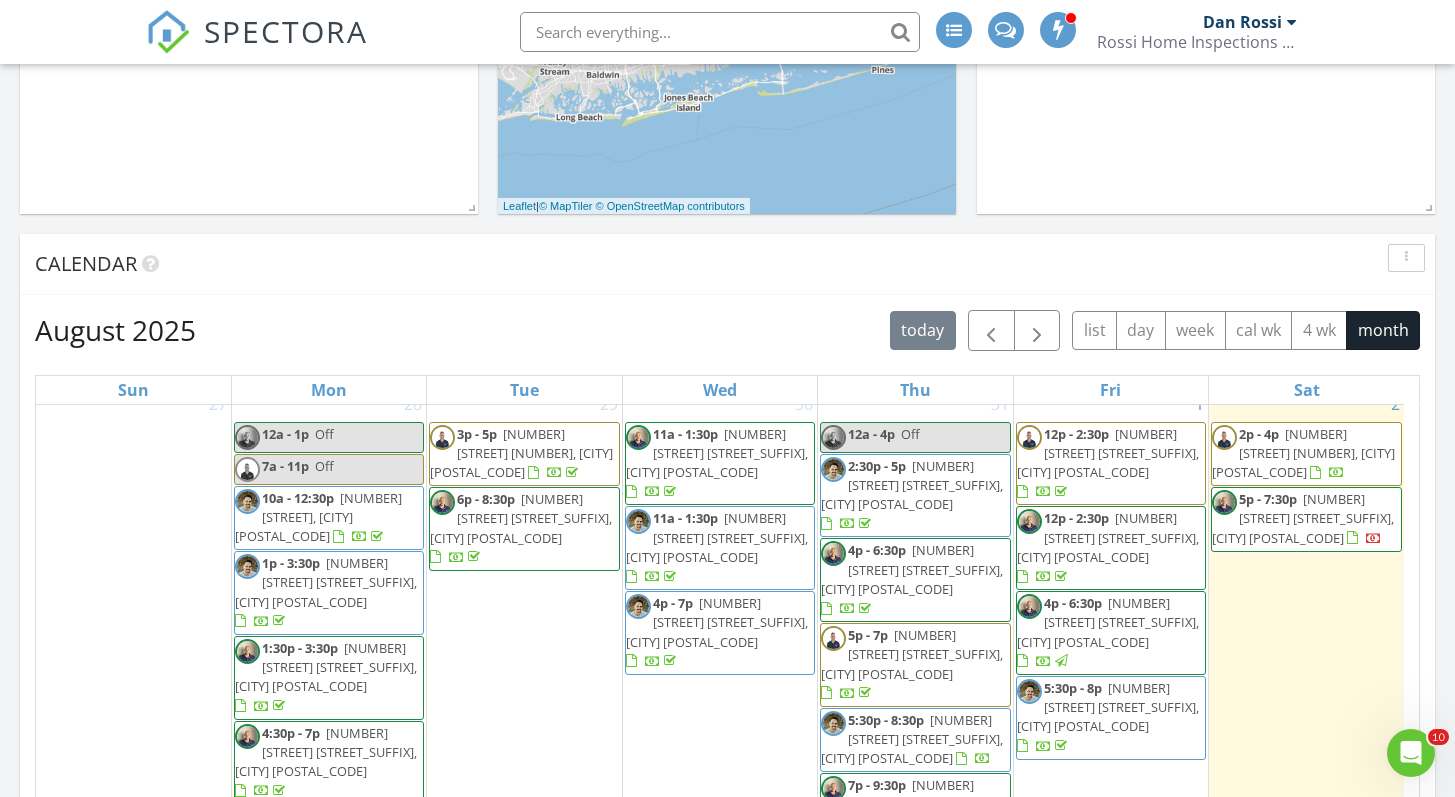 scroll, scrollTop: 176, scrollLeft: 0, axis: vertical 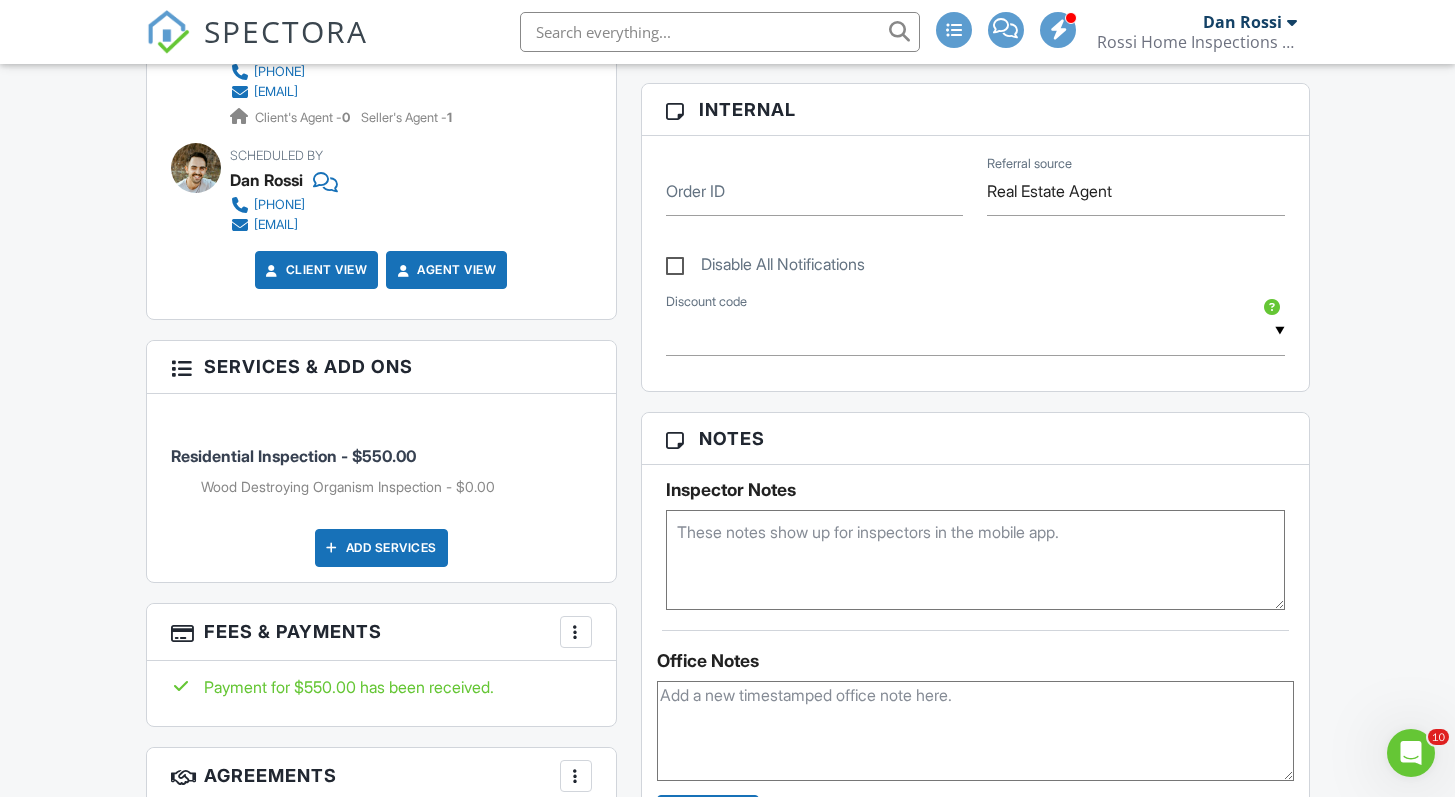 click at bounding box center (576, 632) 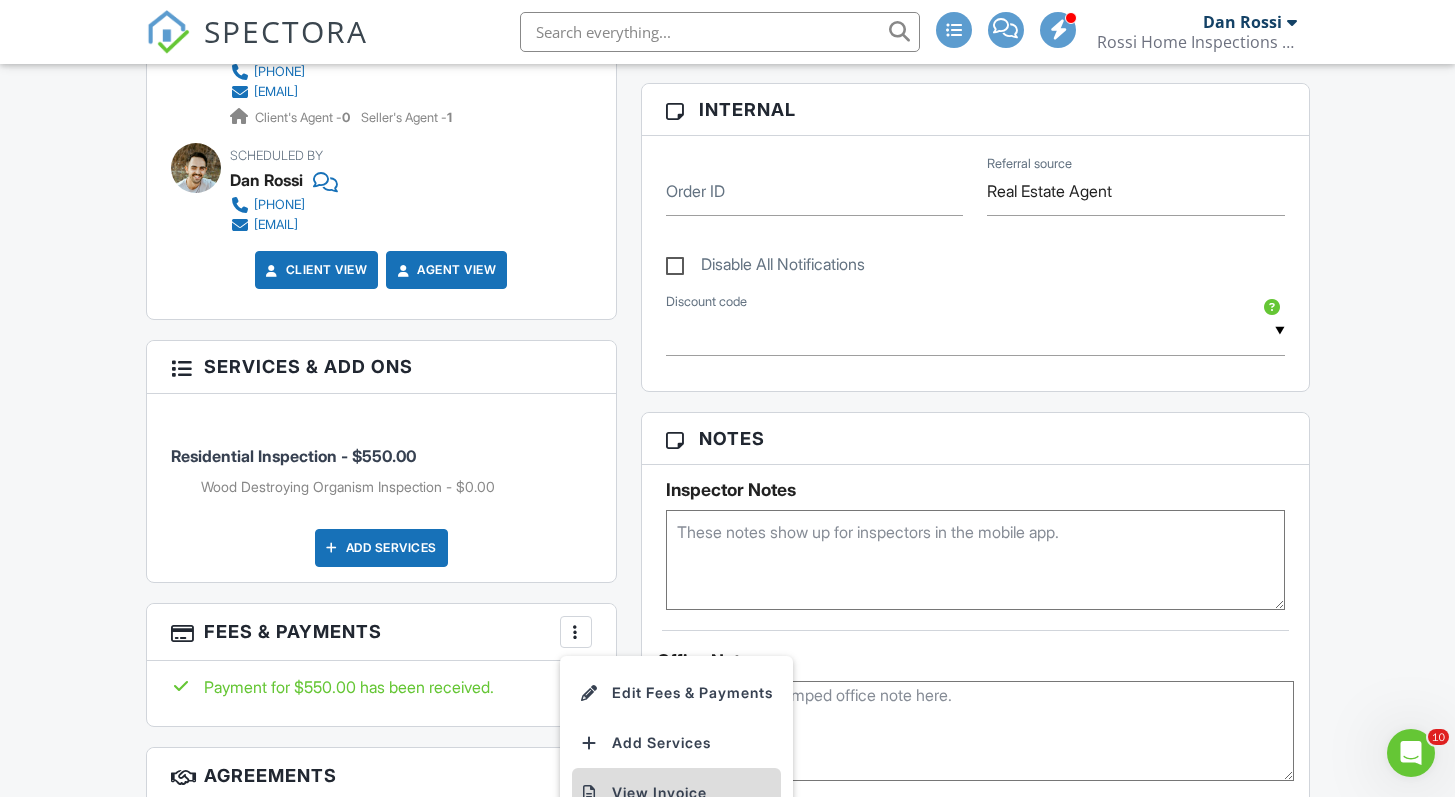 scroll, scrollTop: 1232, scrollLeft: 0, axis: vertical 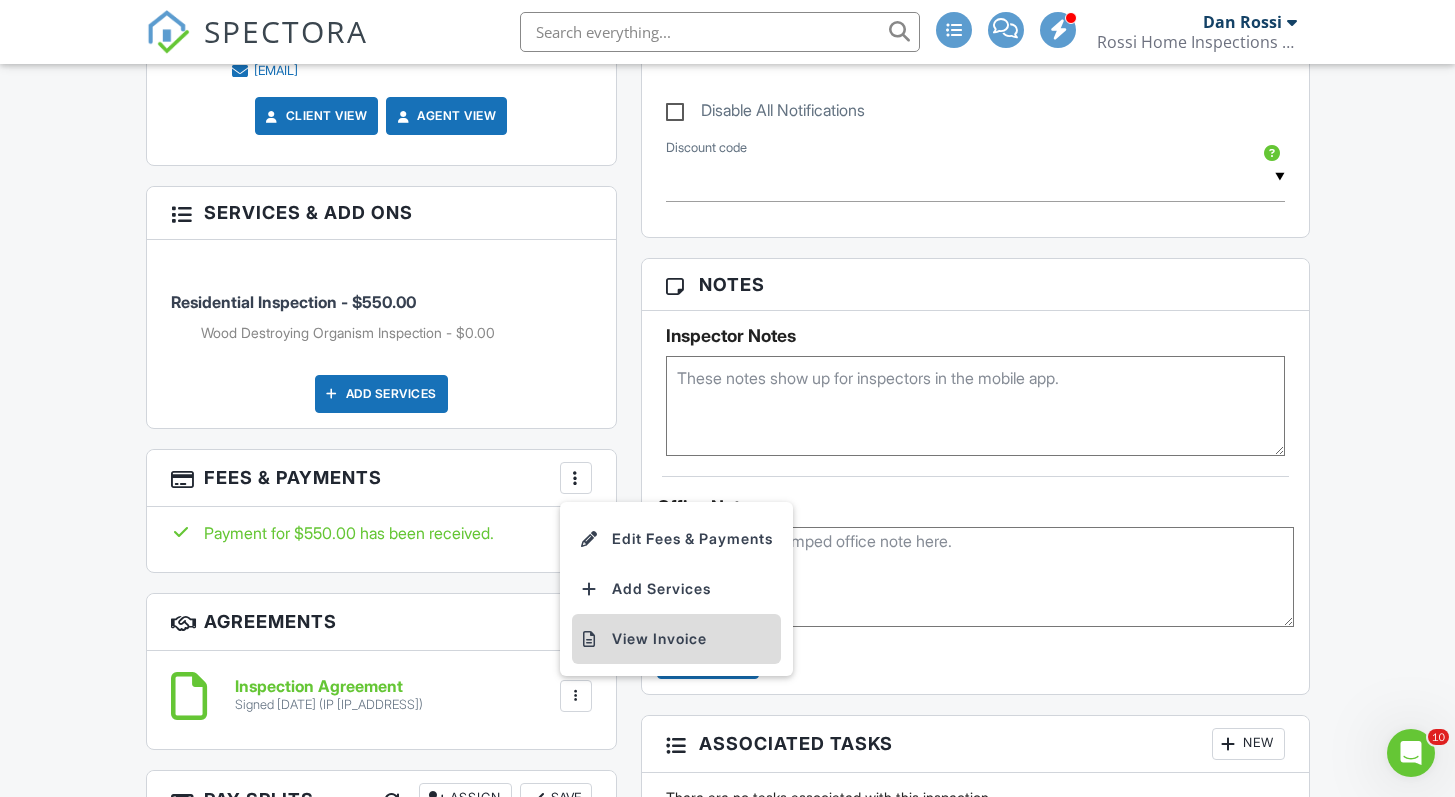 click on "View Invoice" at bounding box center [676, 639] 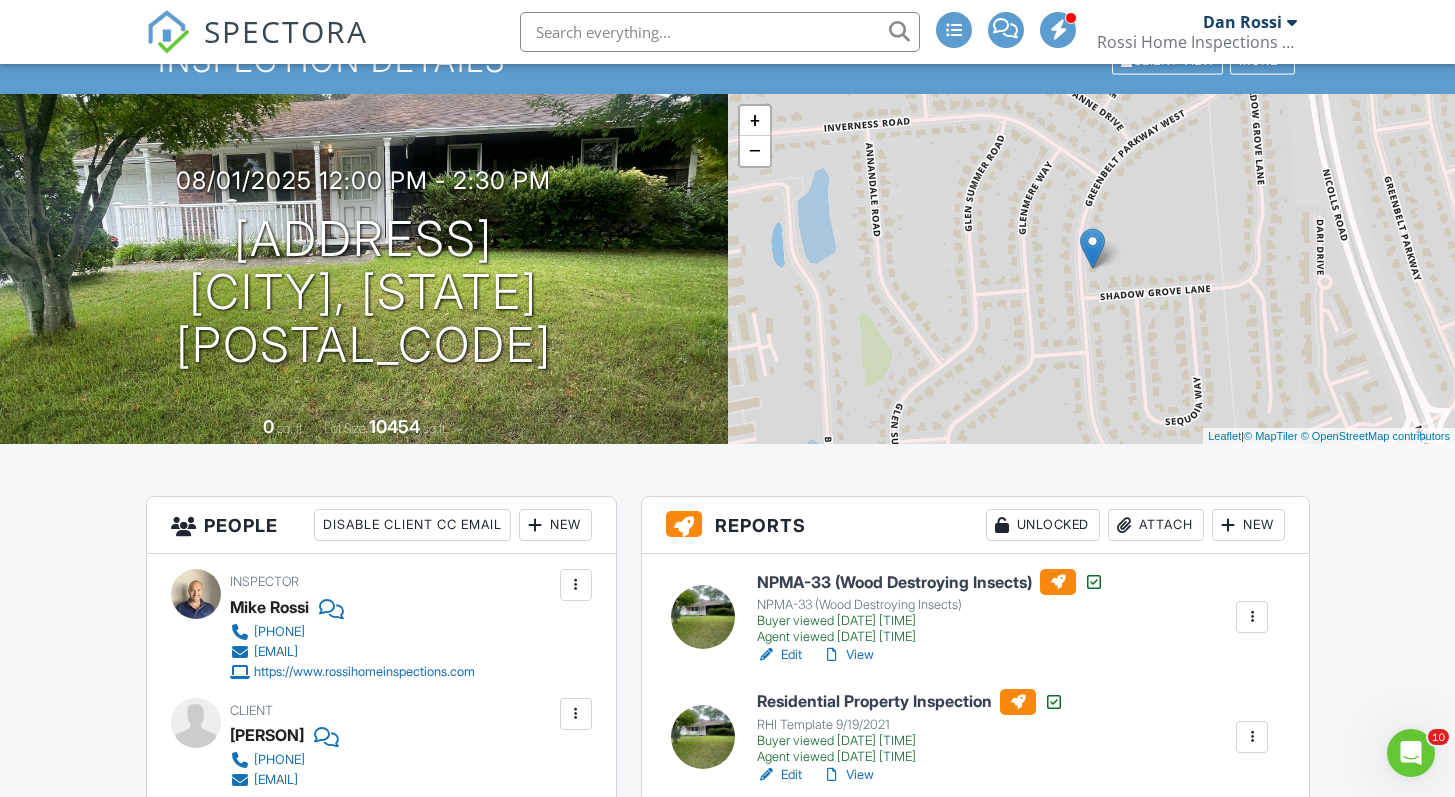 scroll, scrollTop: 0, scrollLeft: 0, axis: both 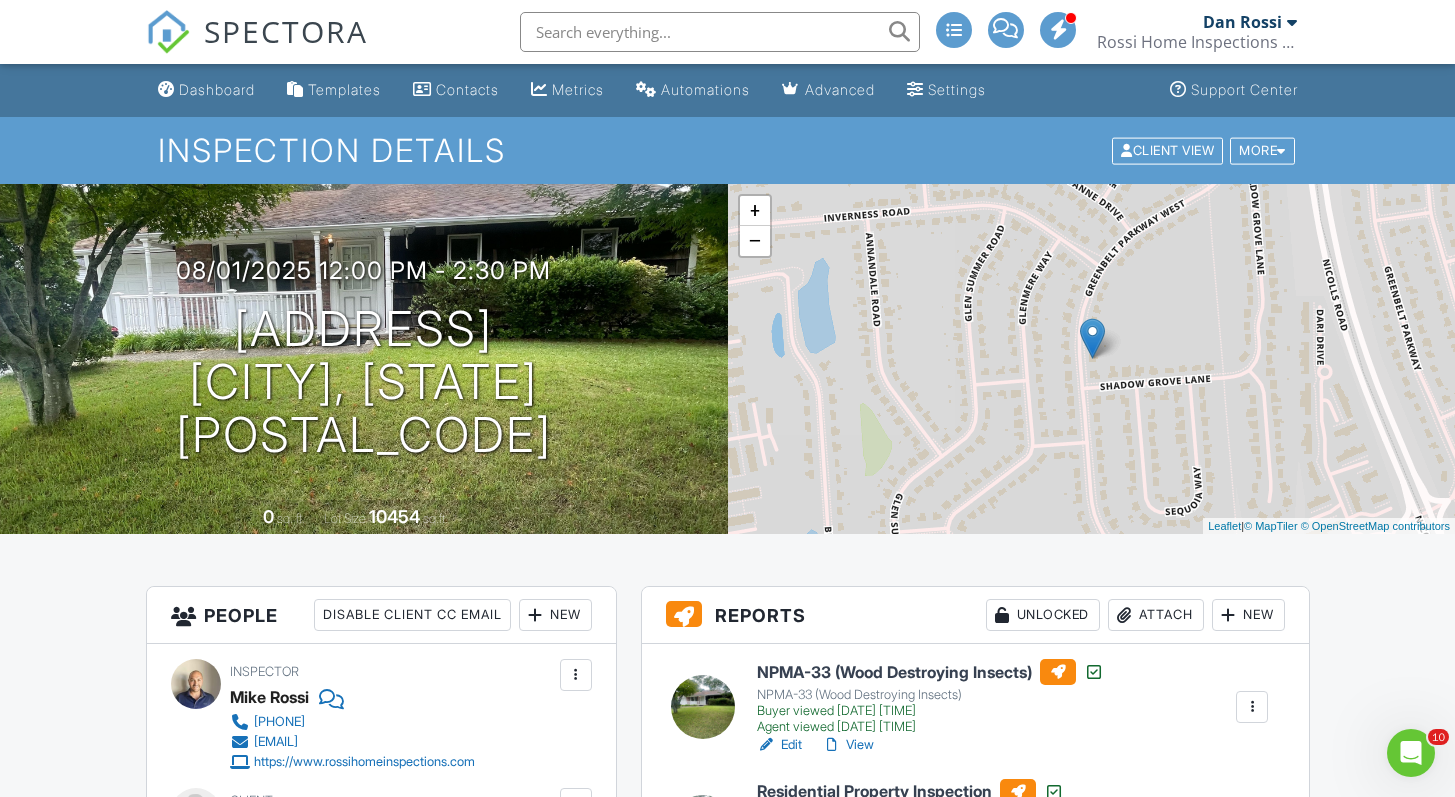 click on "SPECTORA" at bounding box center (286, 31) 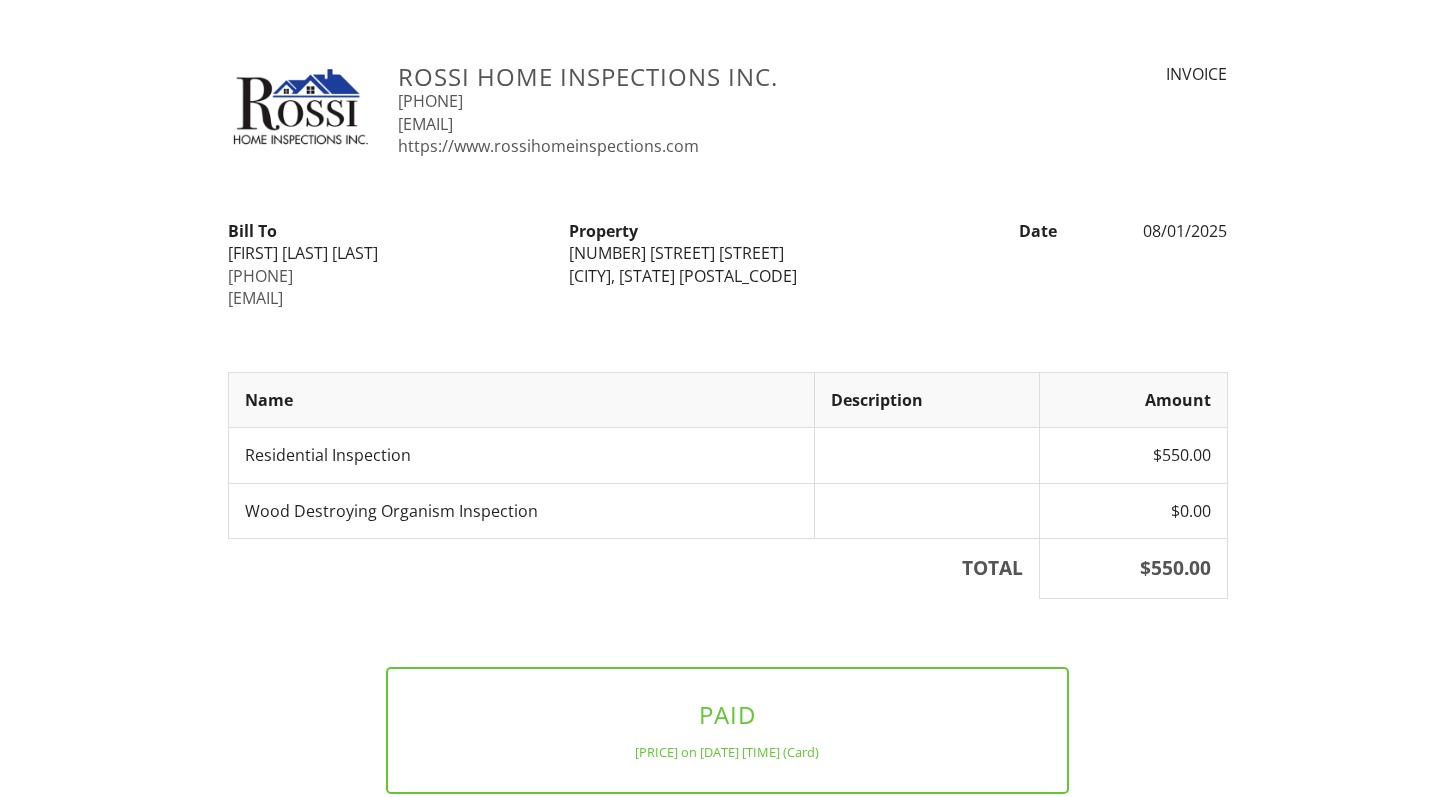 scroll, scrollTop: 0, scrollLeft: 0, axis: both 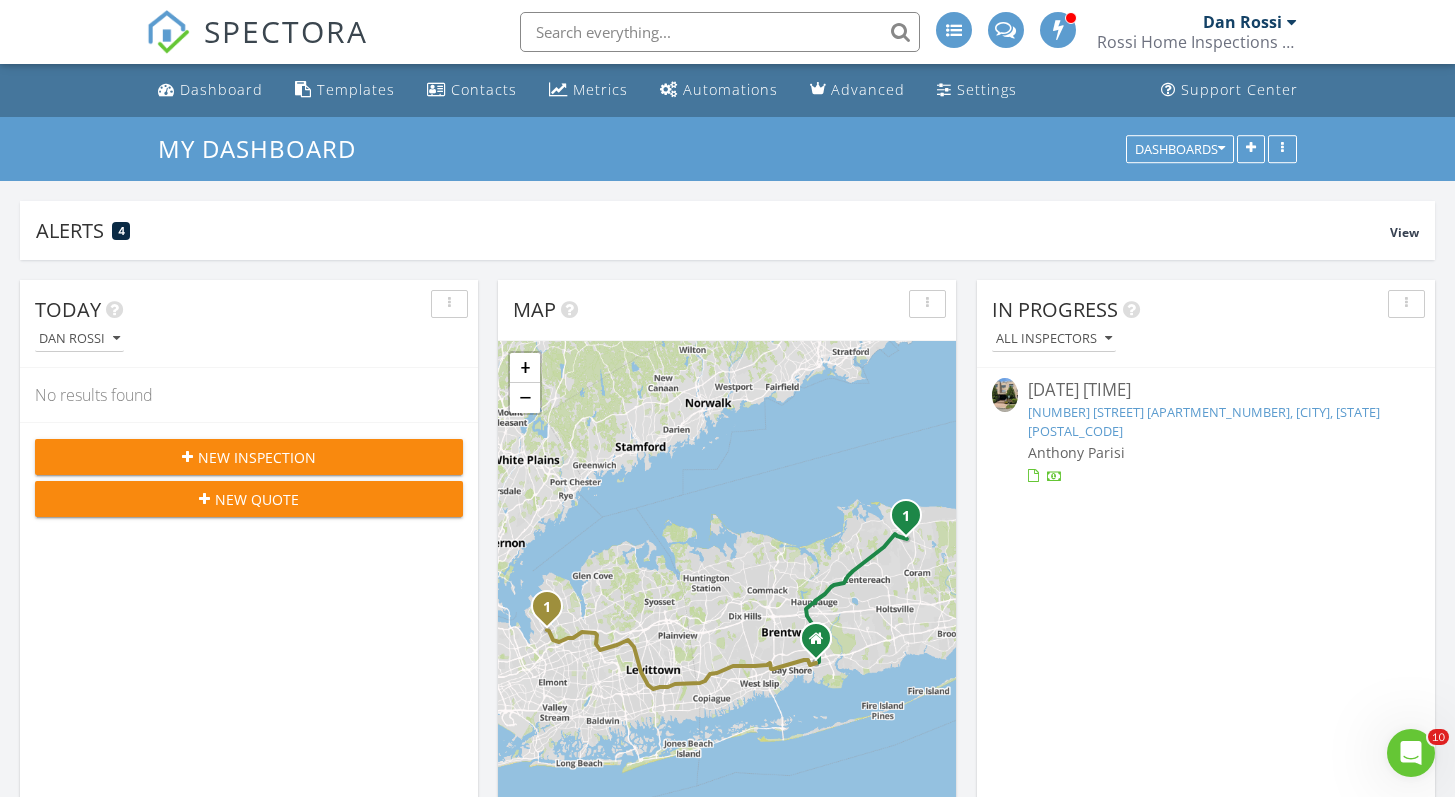 click on "Rossi Home Inspections Inc." at bounding box center (1197, 42) 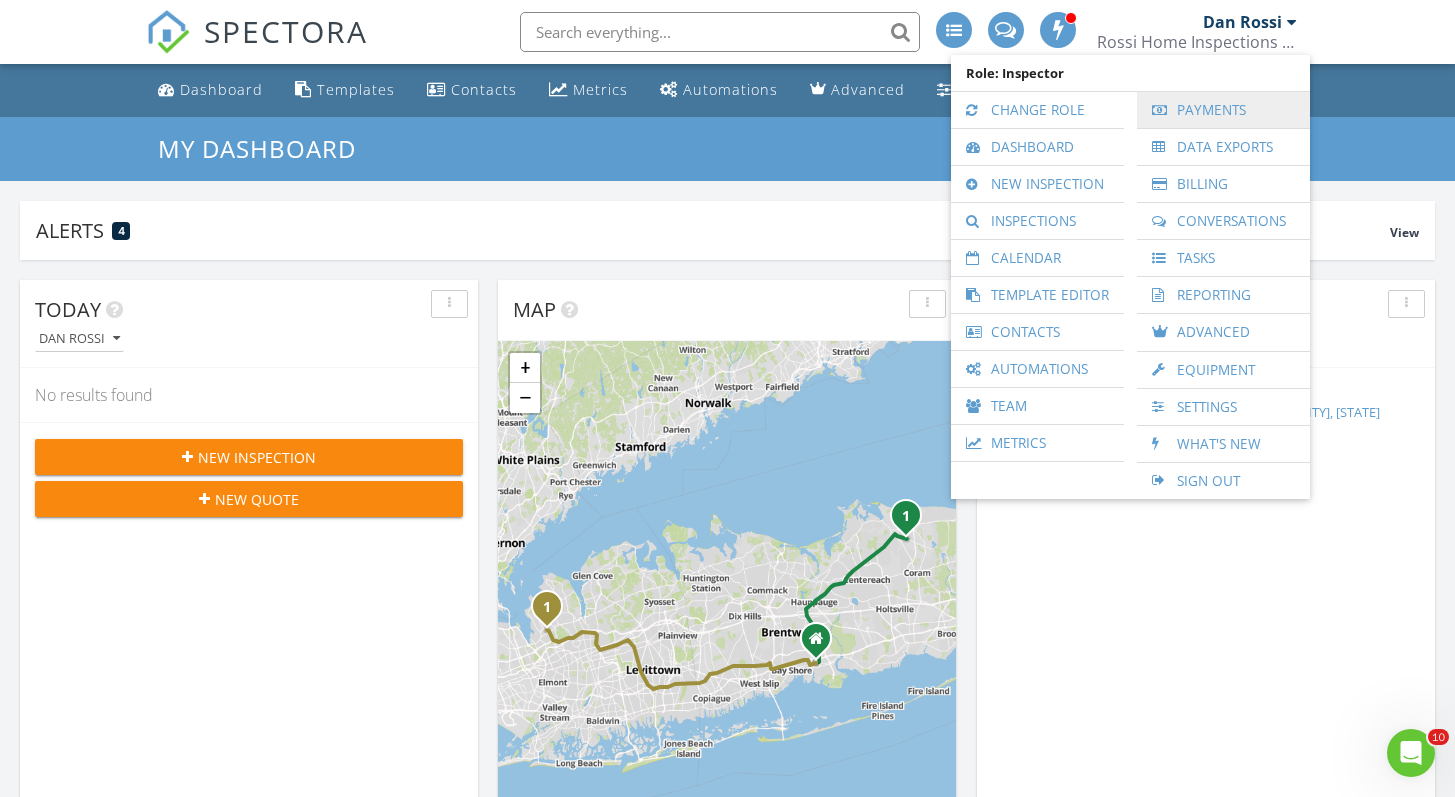 click on "Payments" at bounding box center [1223, 110] 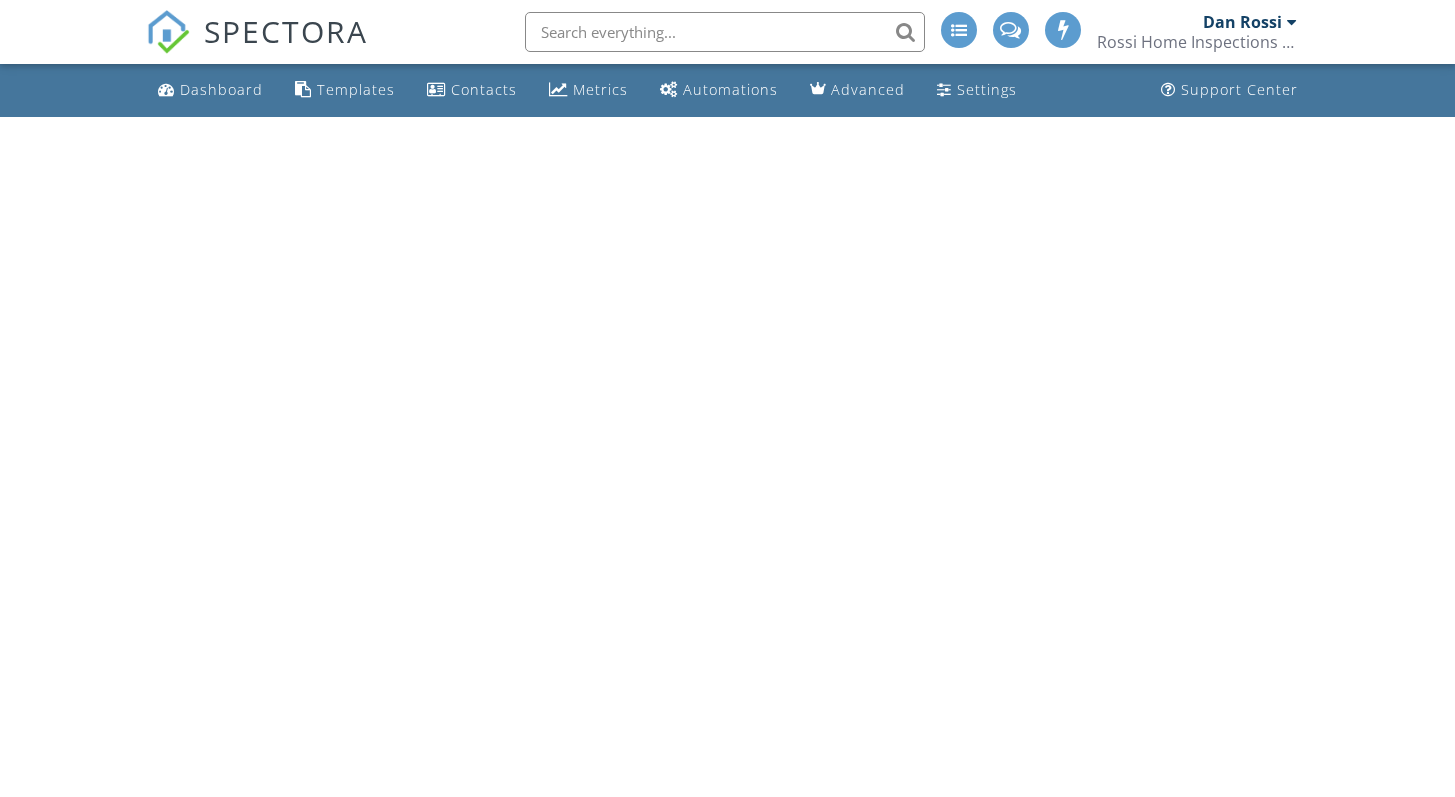 scroll, scrollTop: 0, scrollLeft: 0, axis: both 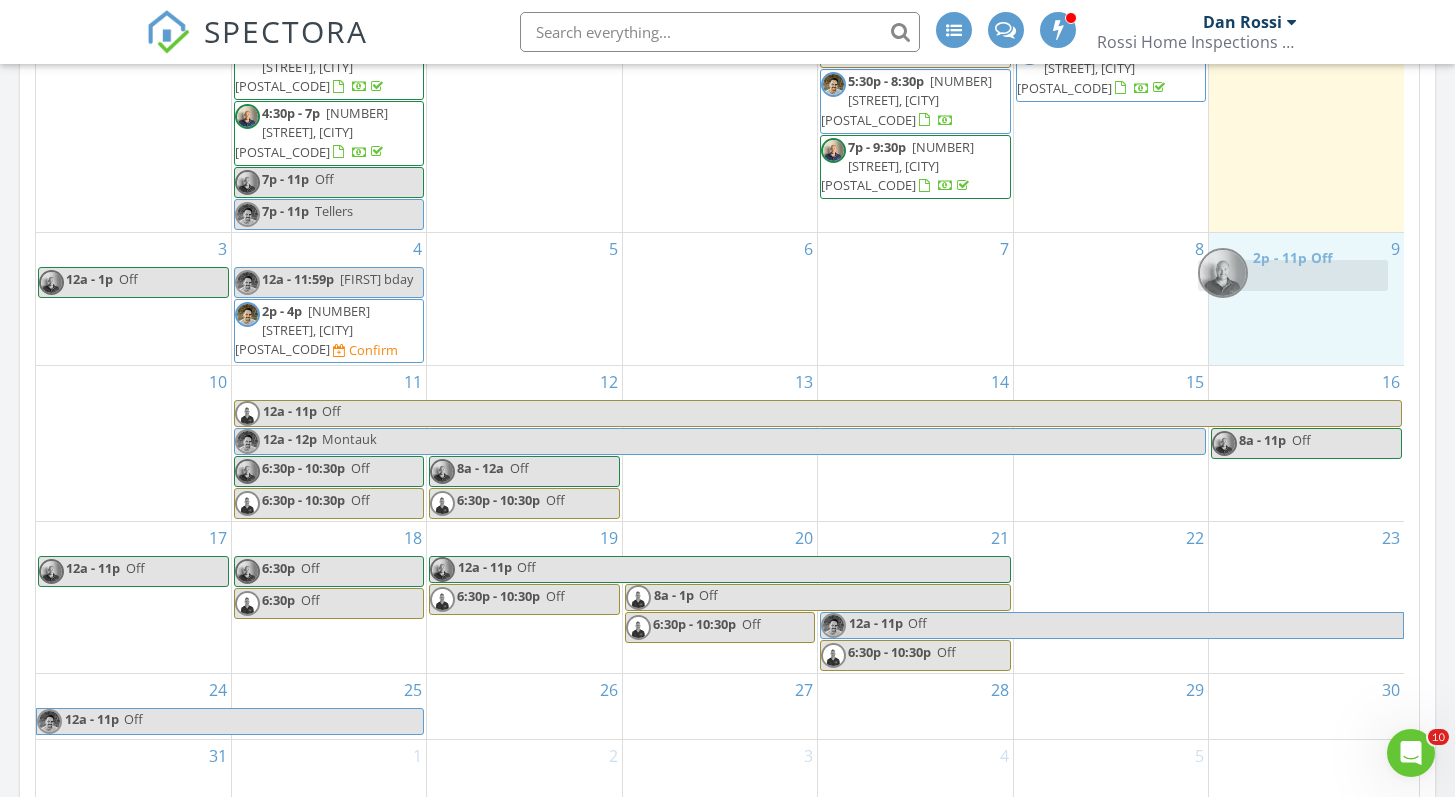 drag, startPoint x: 1165, startPoint y: 289, endPoint x: 1345, endPoint y: 282, distance: 180.13606 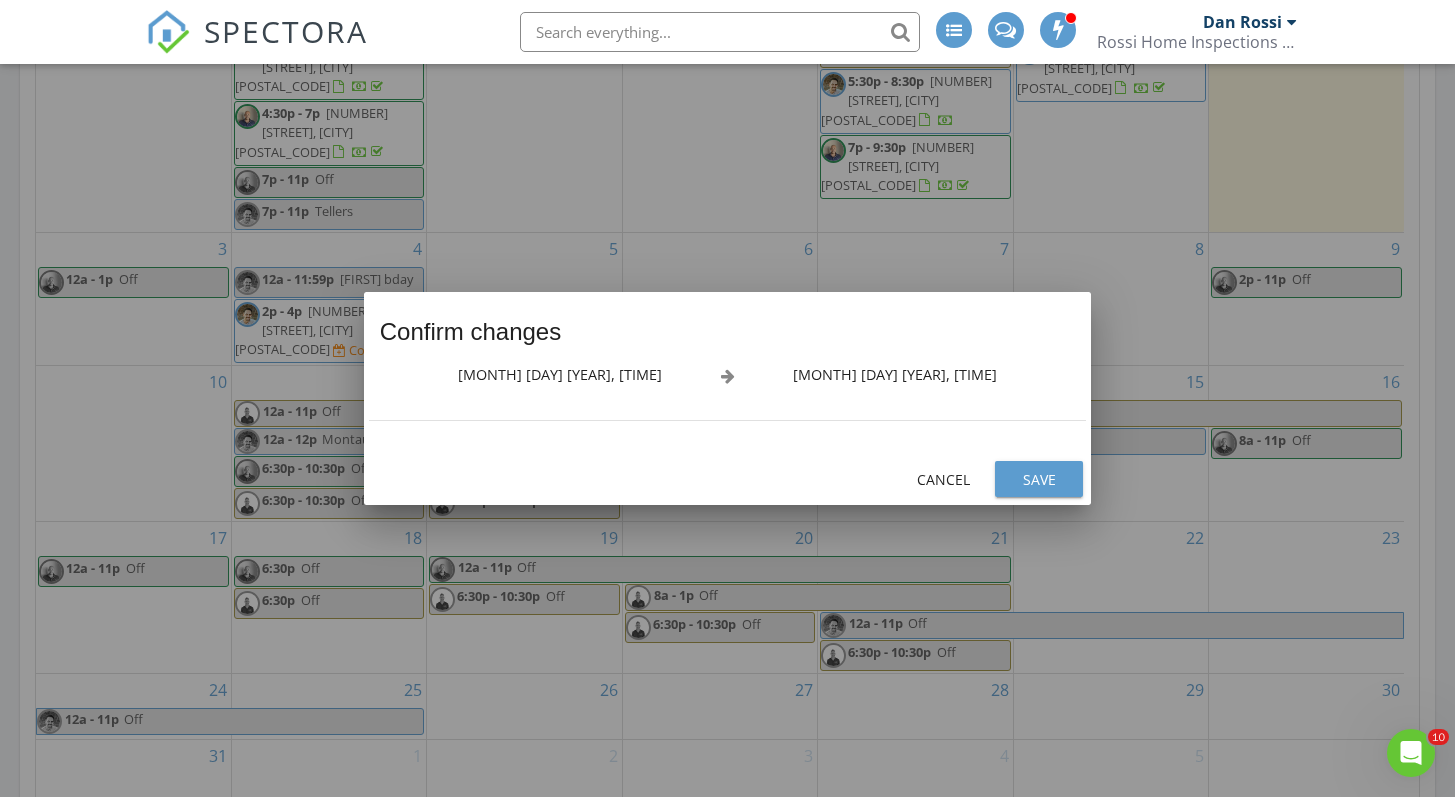 click at bounding box center (728, 376) 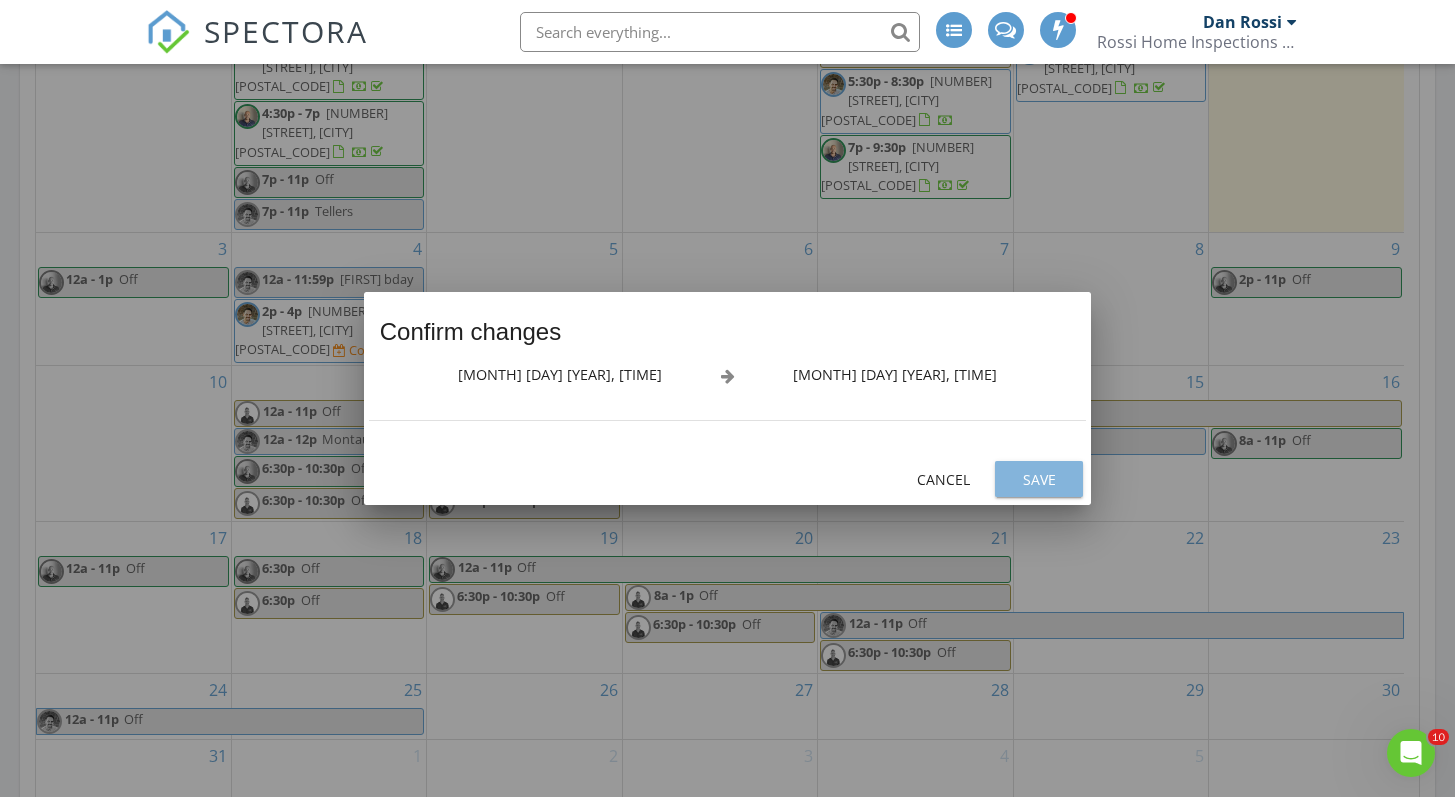 click on "Save" at bounding box center (1039, 479) 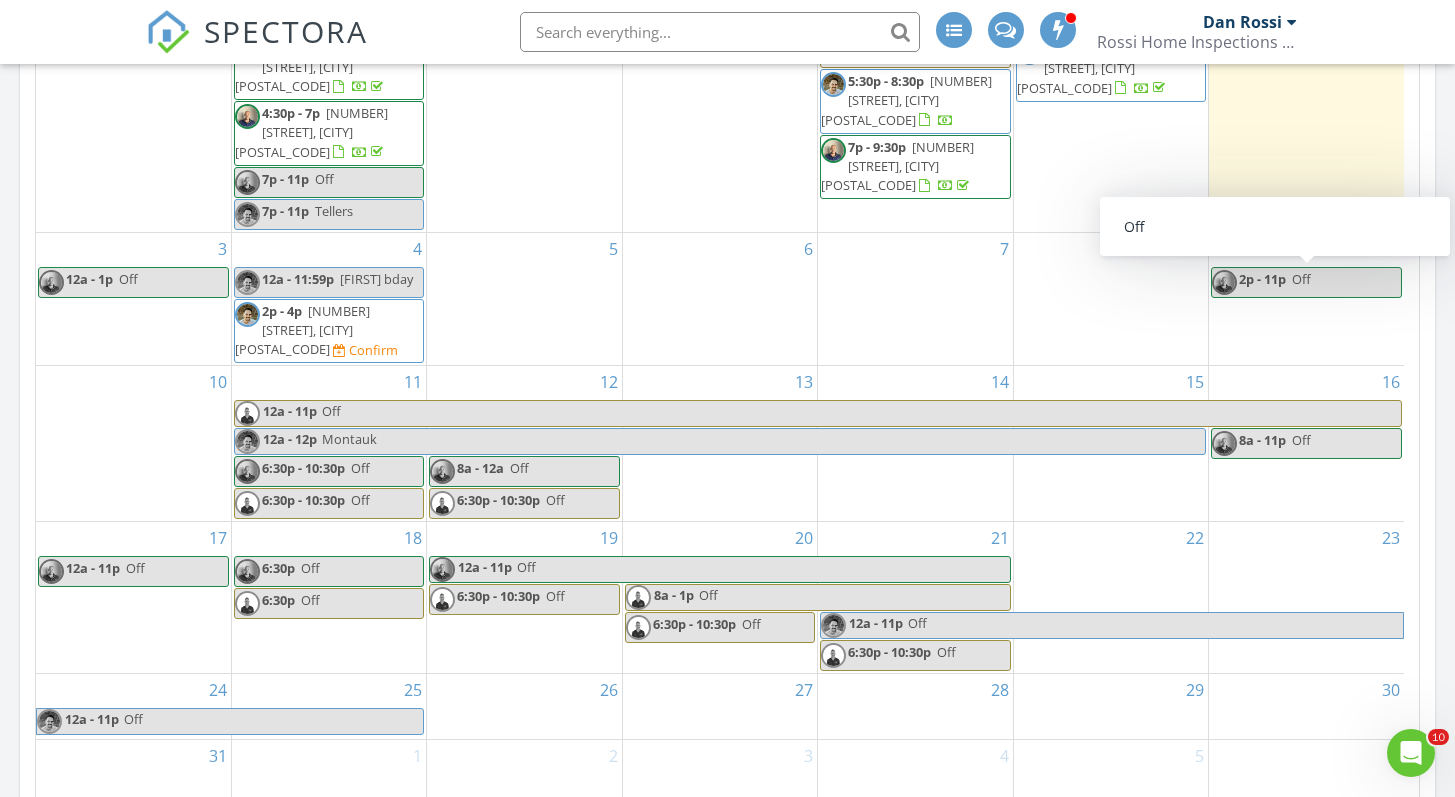 click on "2p - 11p
Off" at bounding box center (1306, 282) 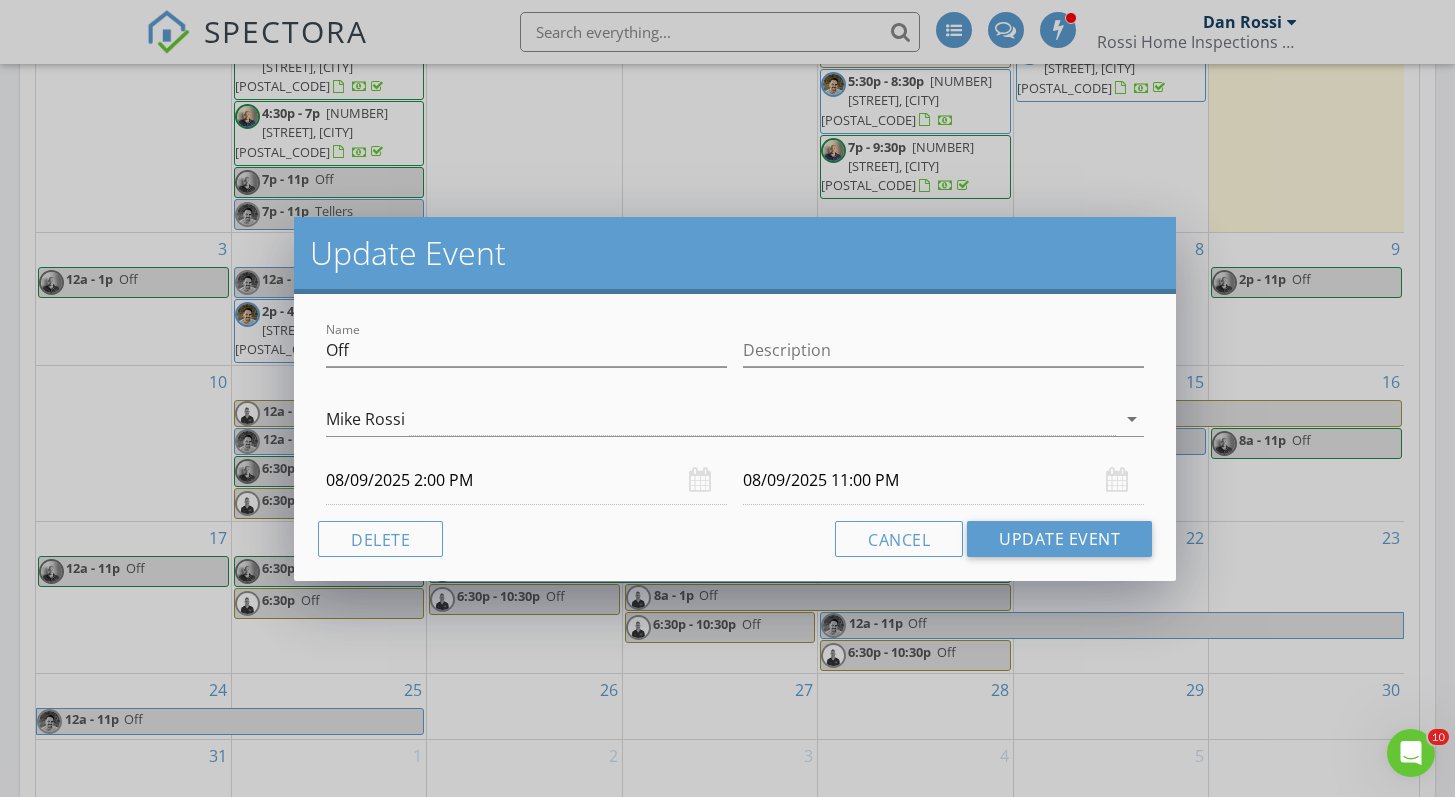 click on "08/09/2025 2:00 PM" at bounding box center (526, 480) 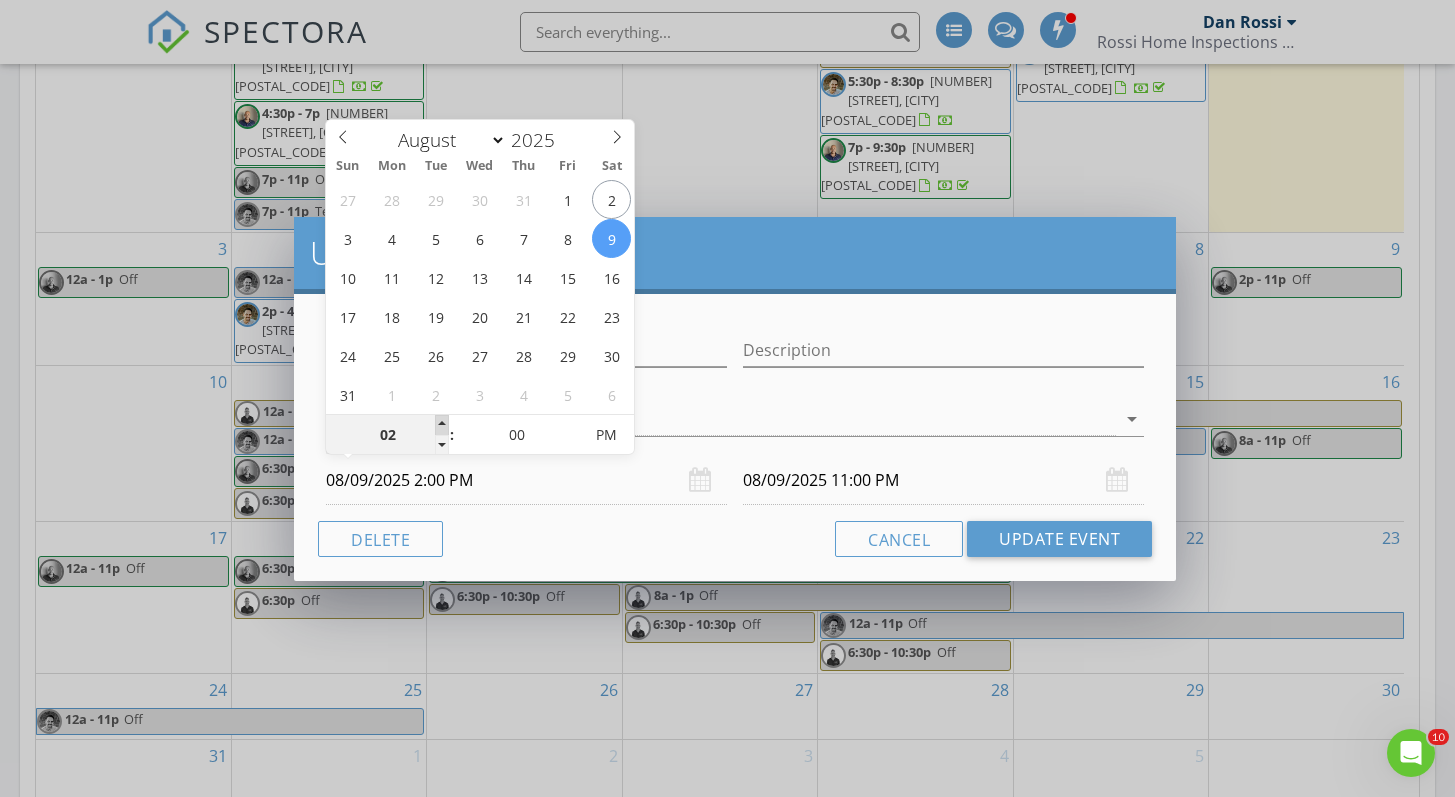 type on "03" 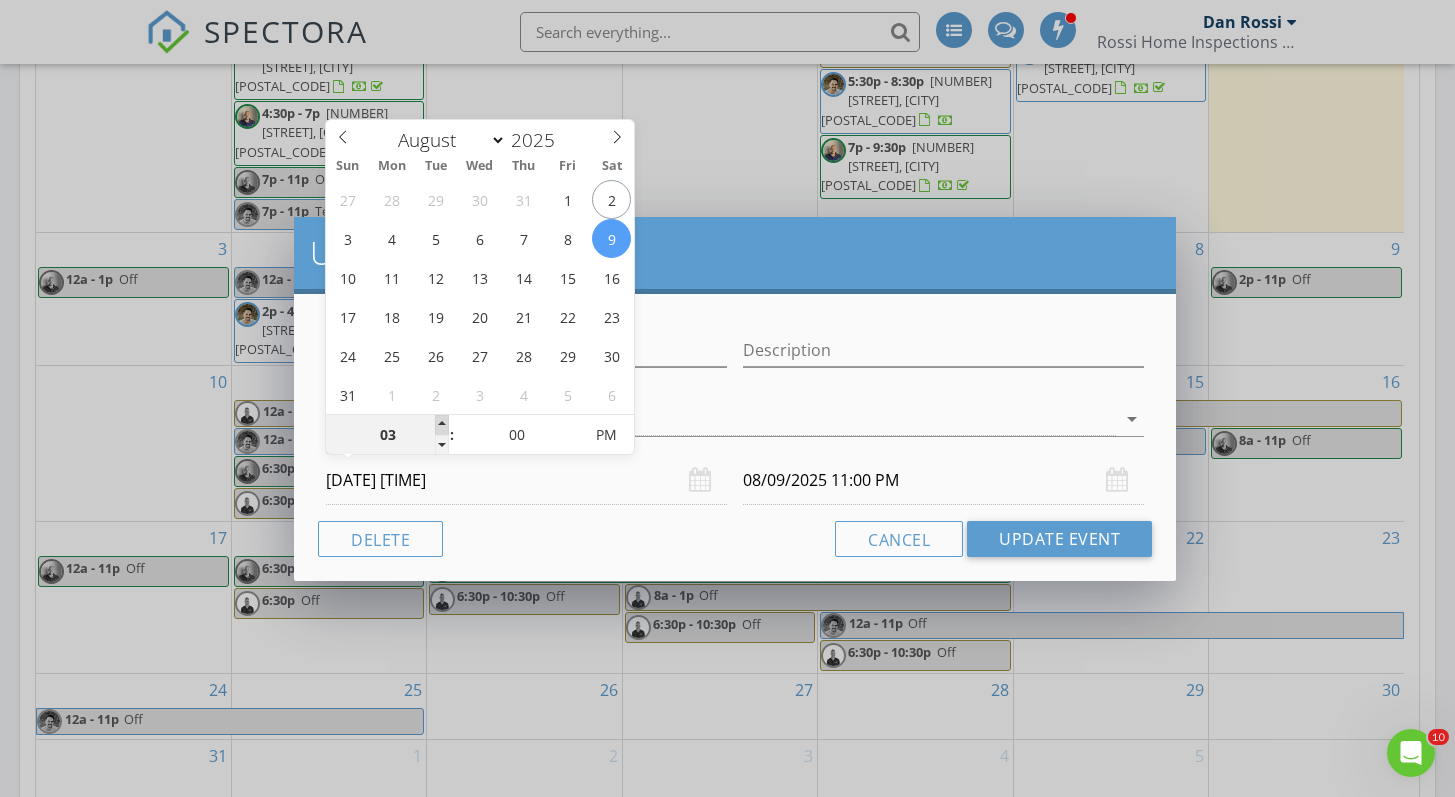 click at bounding box center [442, 425] 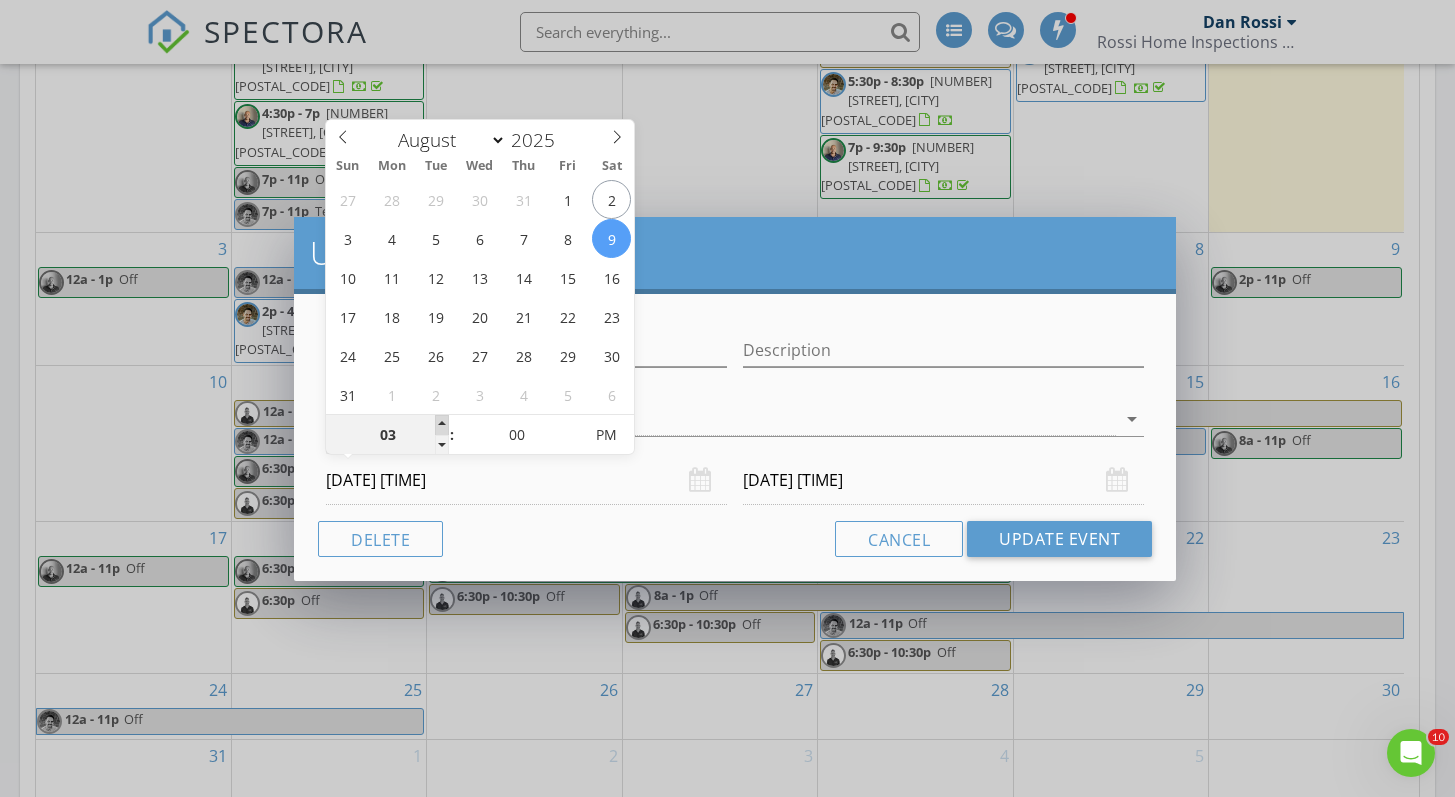 type on "04" 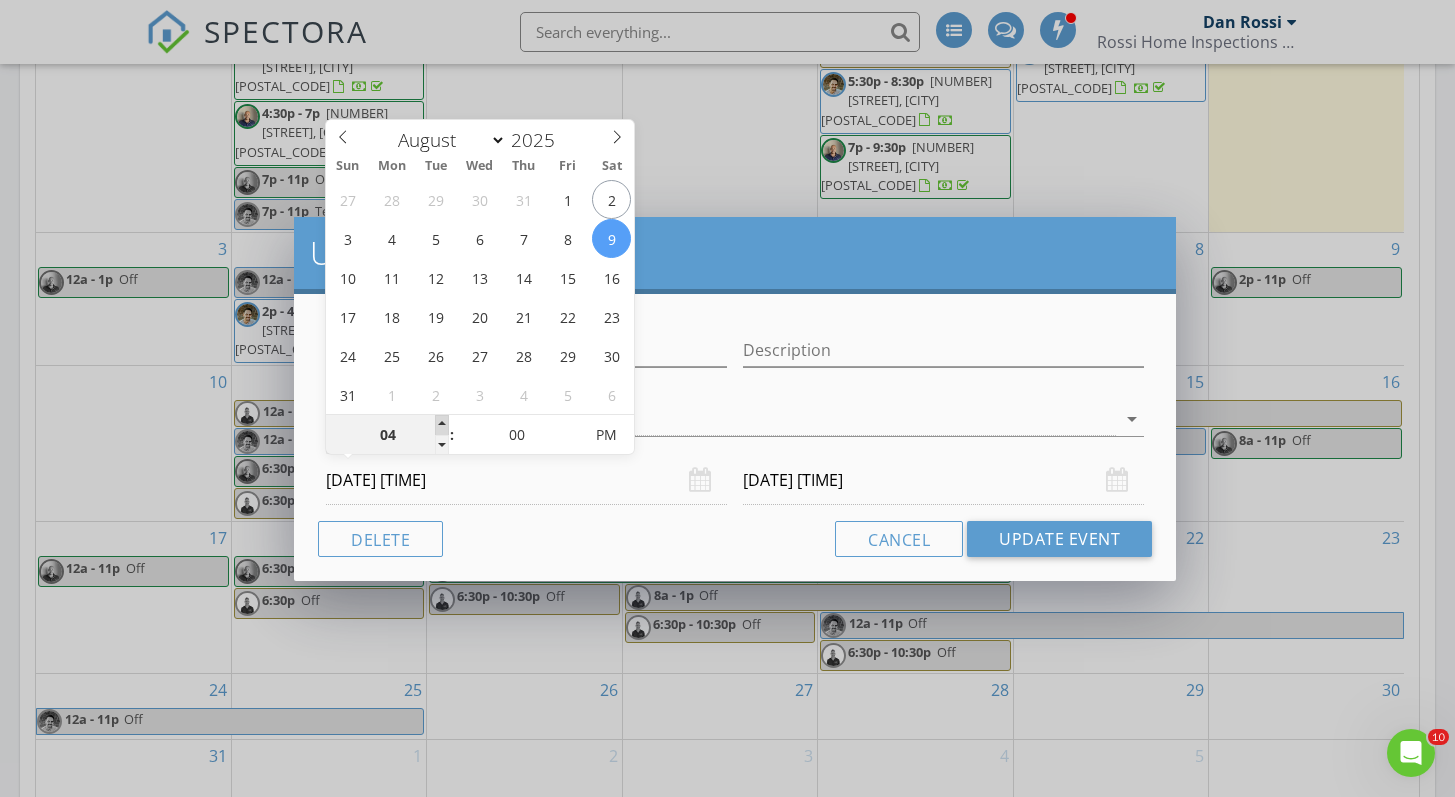 click at bounding box center [442, 425] 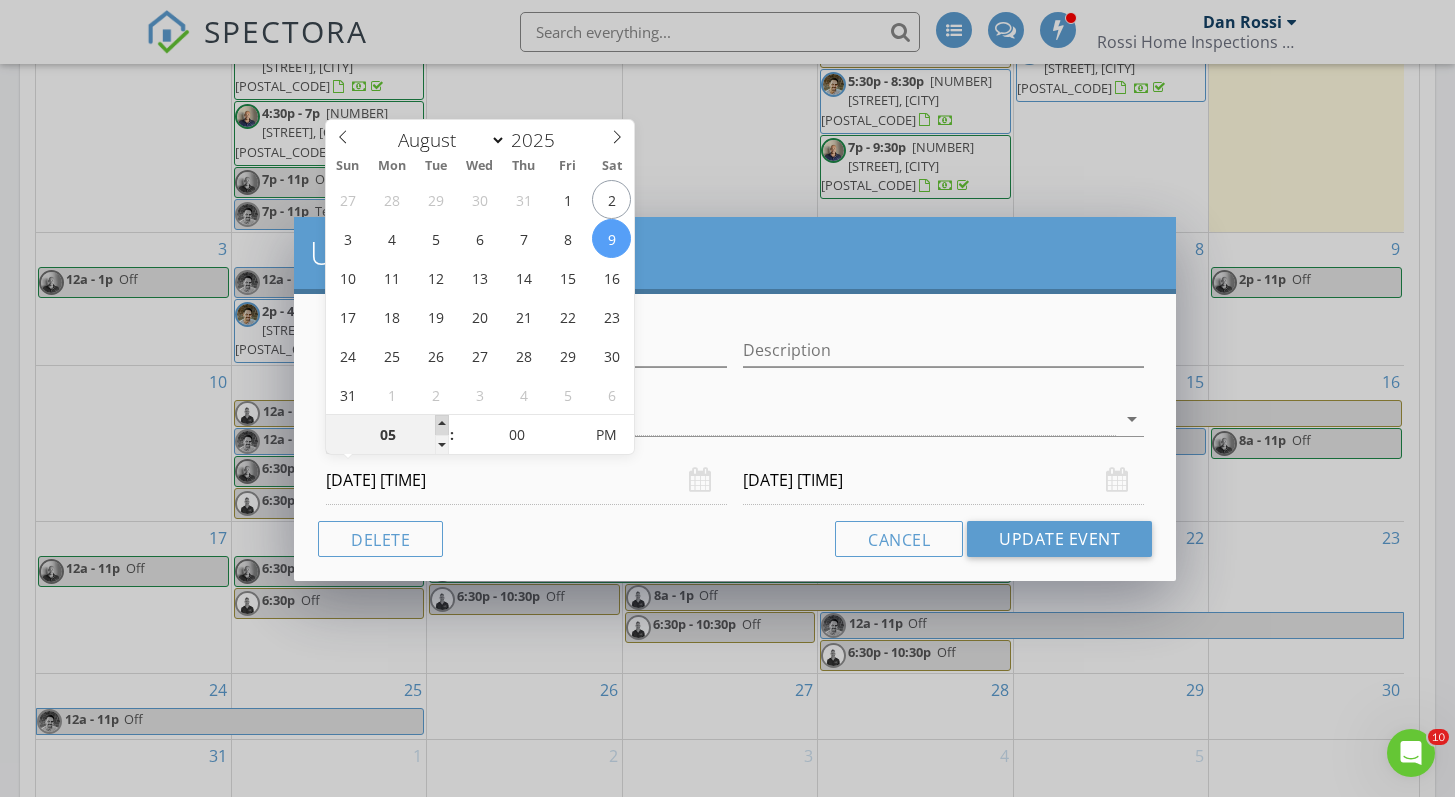click at bounding box center (442, 425) 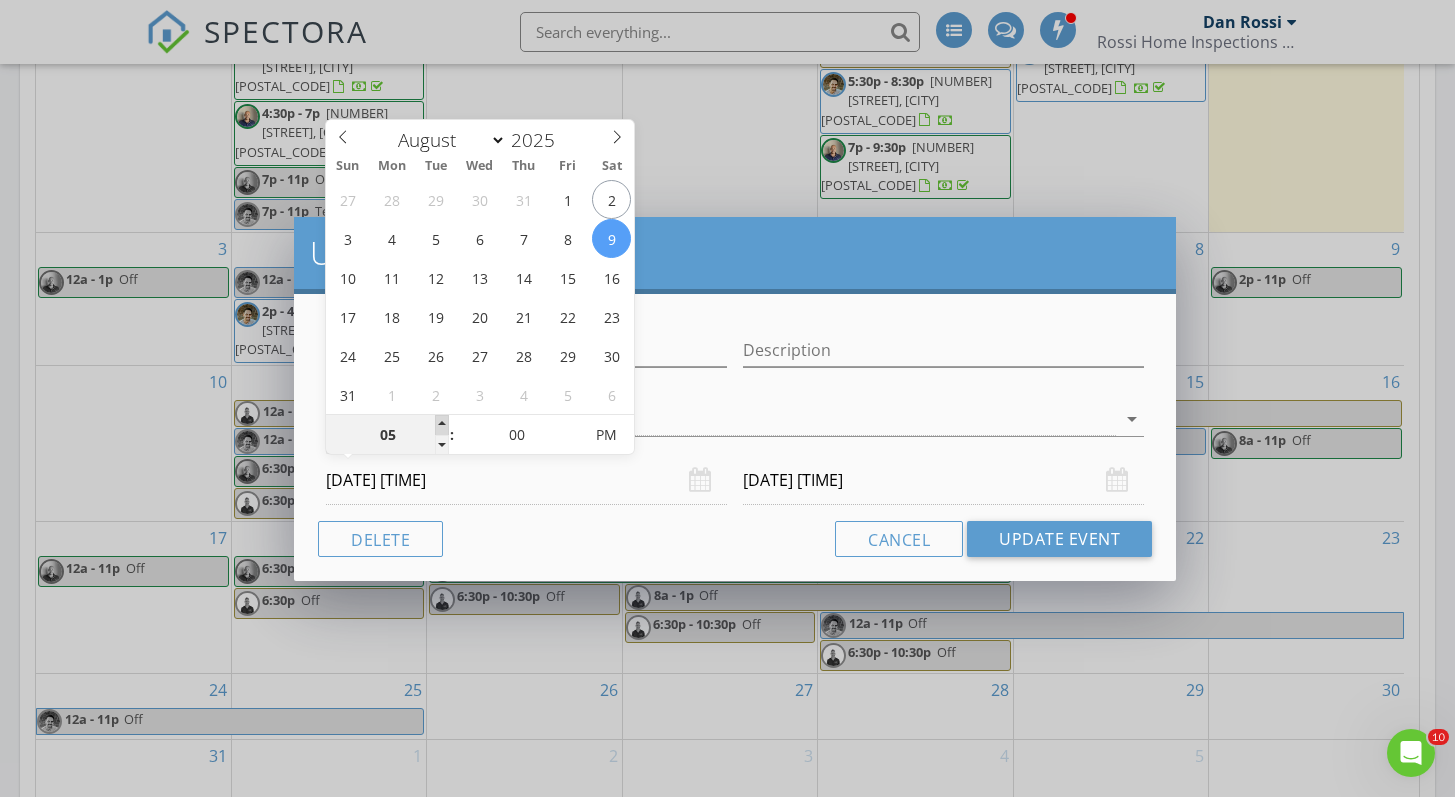 type on "06" 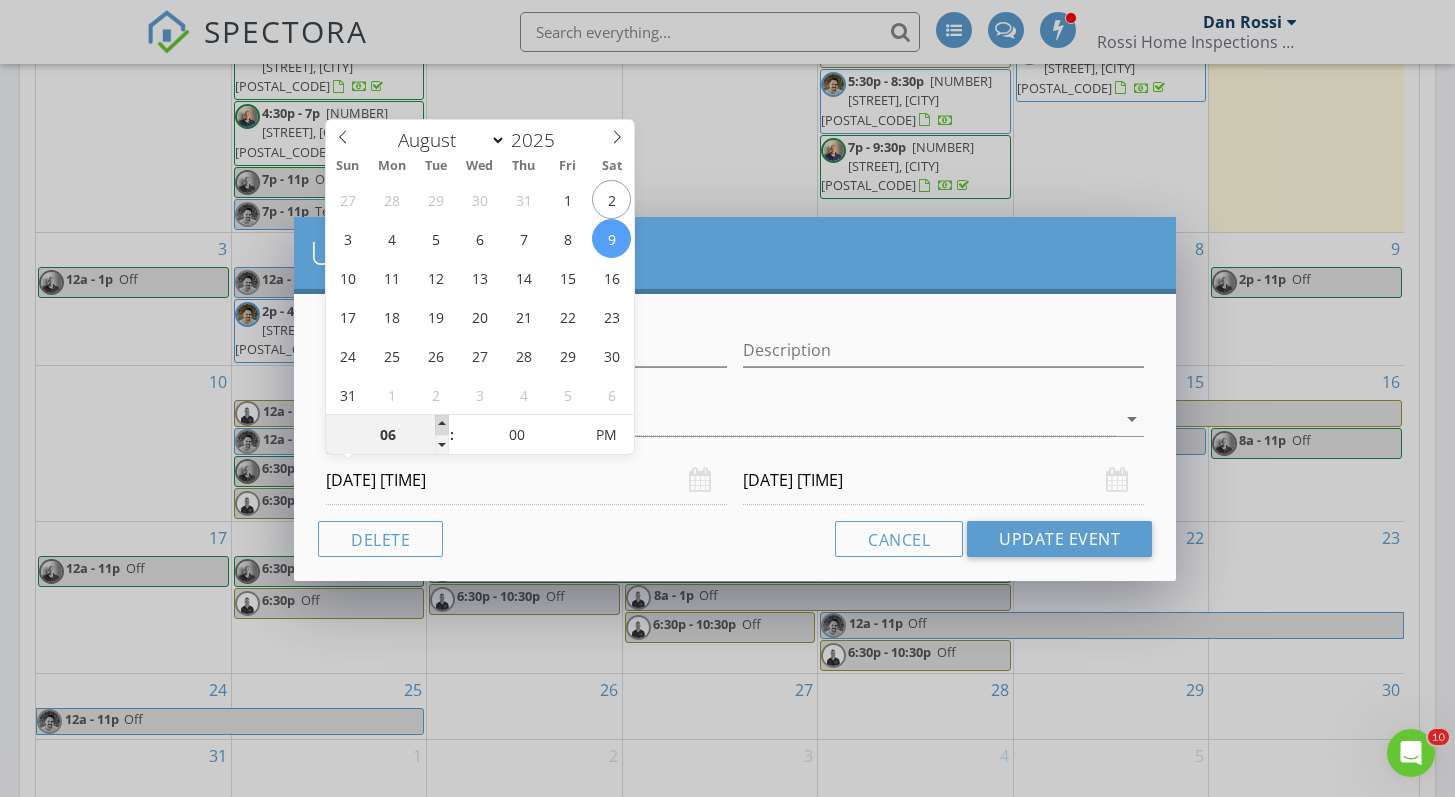 click at bounding box center (442, 425) 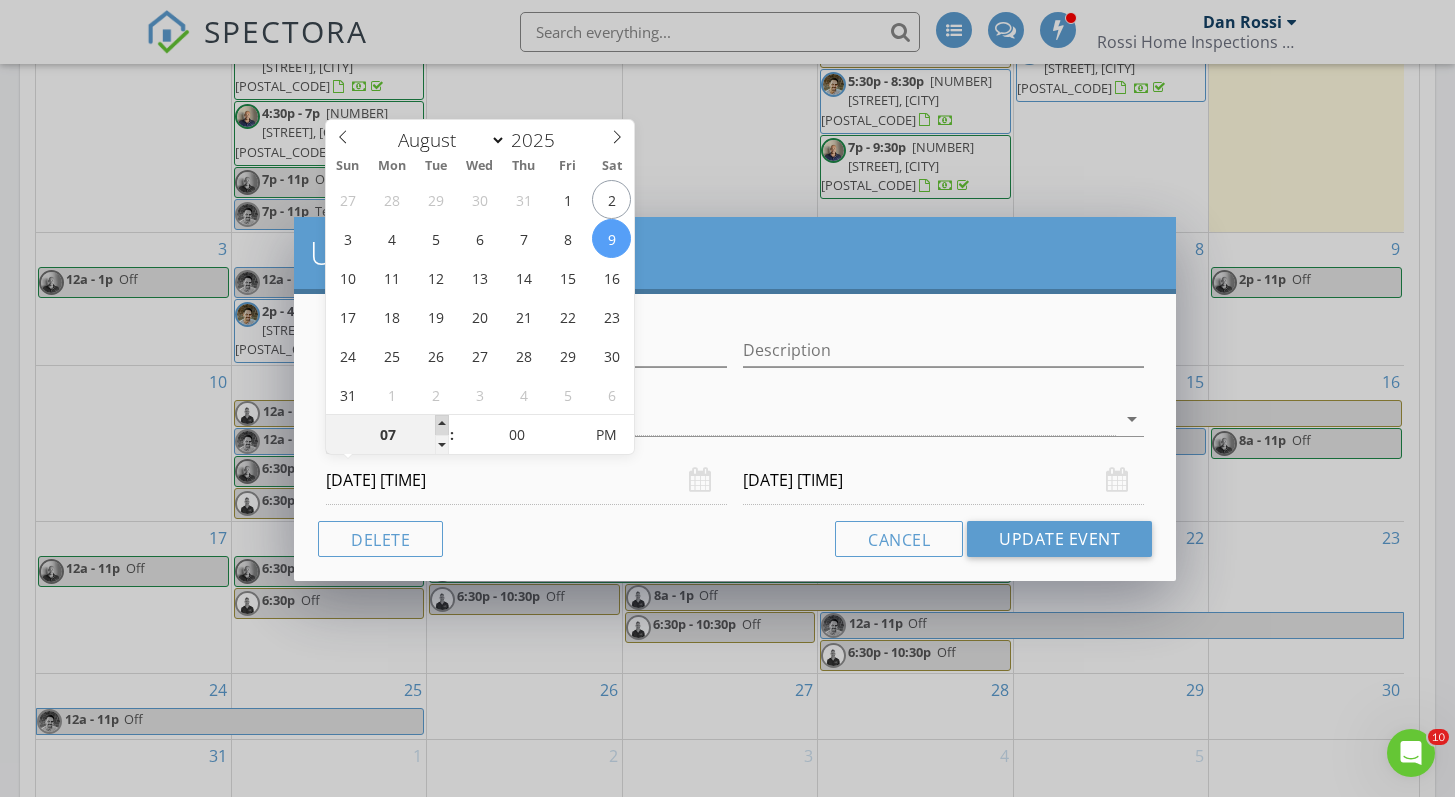 click at bounding box center [442, 425] 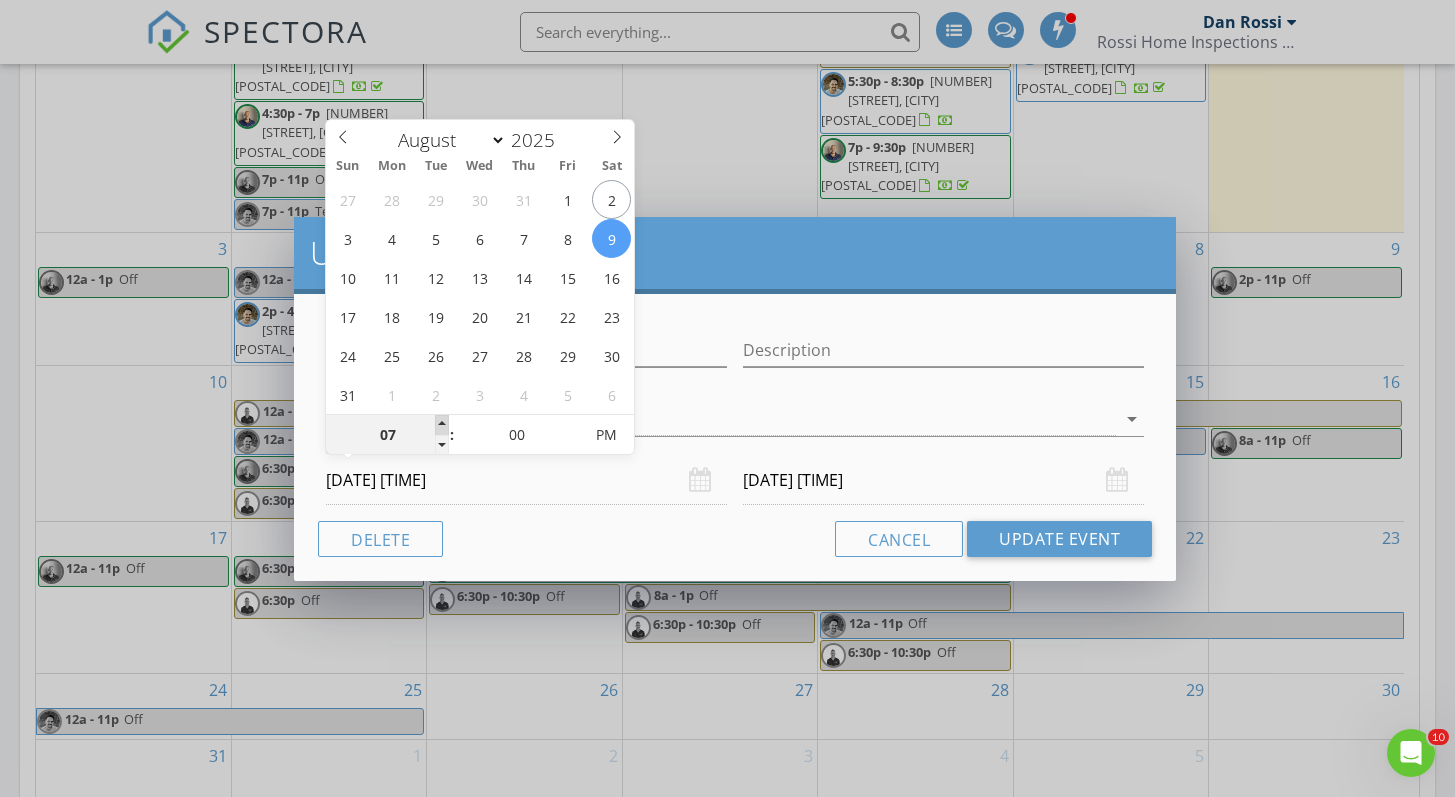 type on "08/10/2025 4:00 AM" 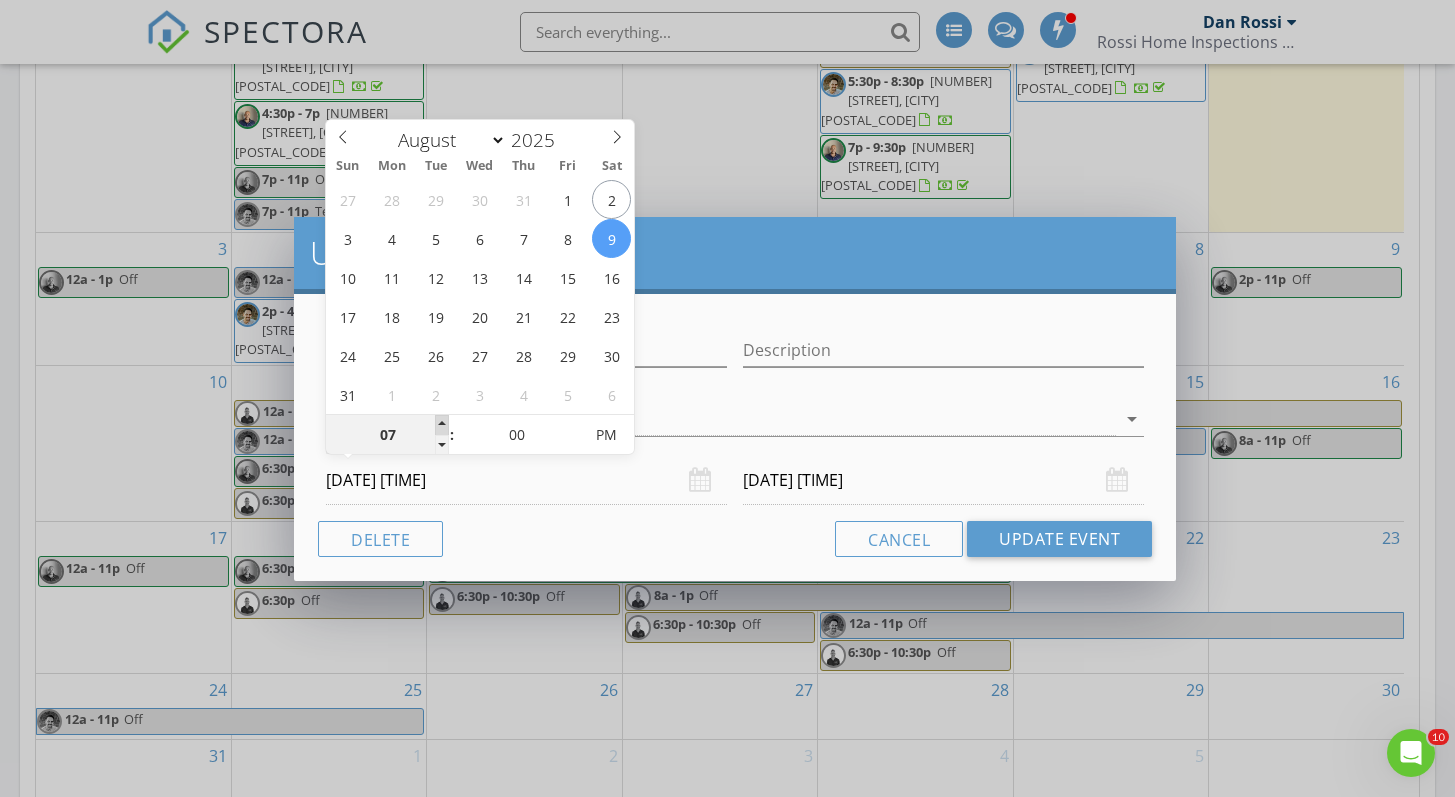 type on "08" 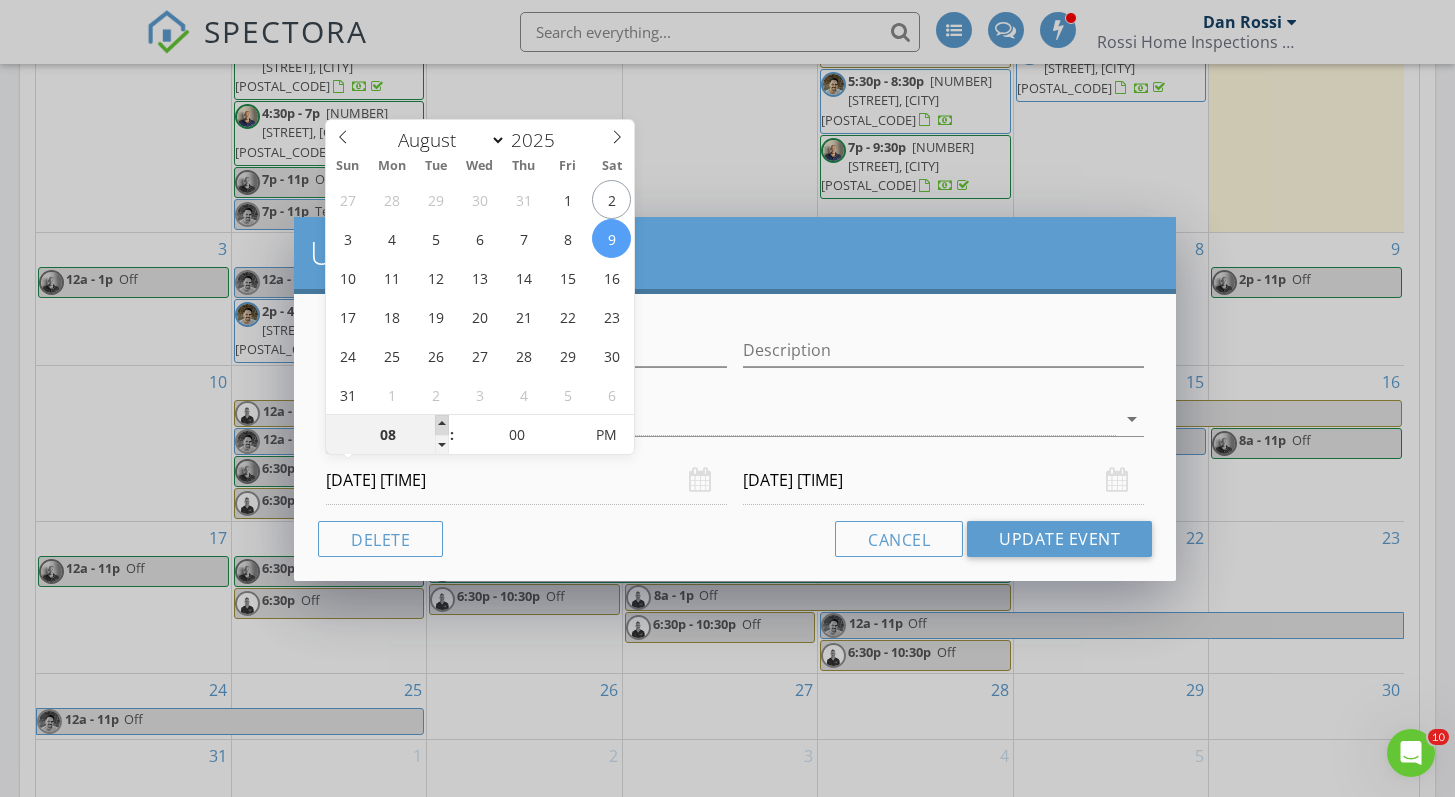 click at bounding box center (442, 425) 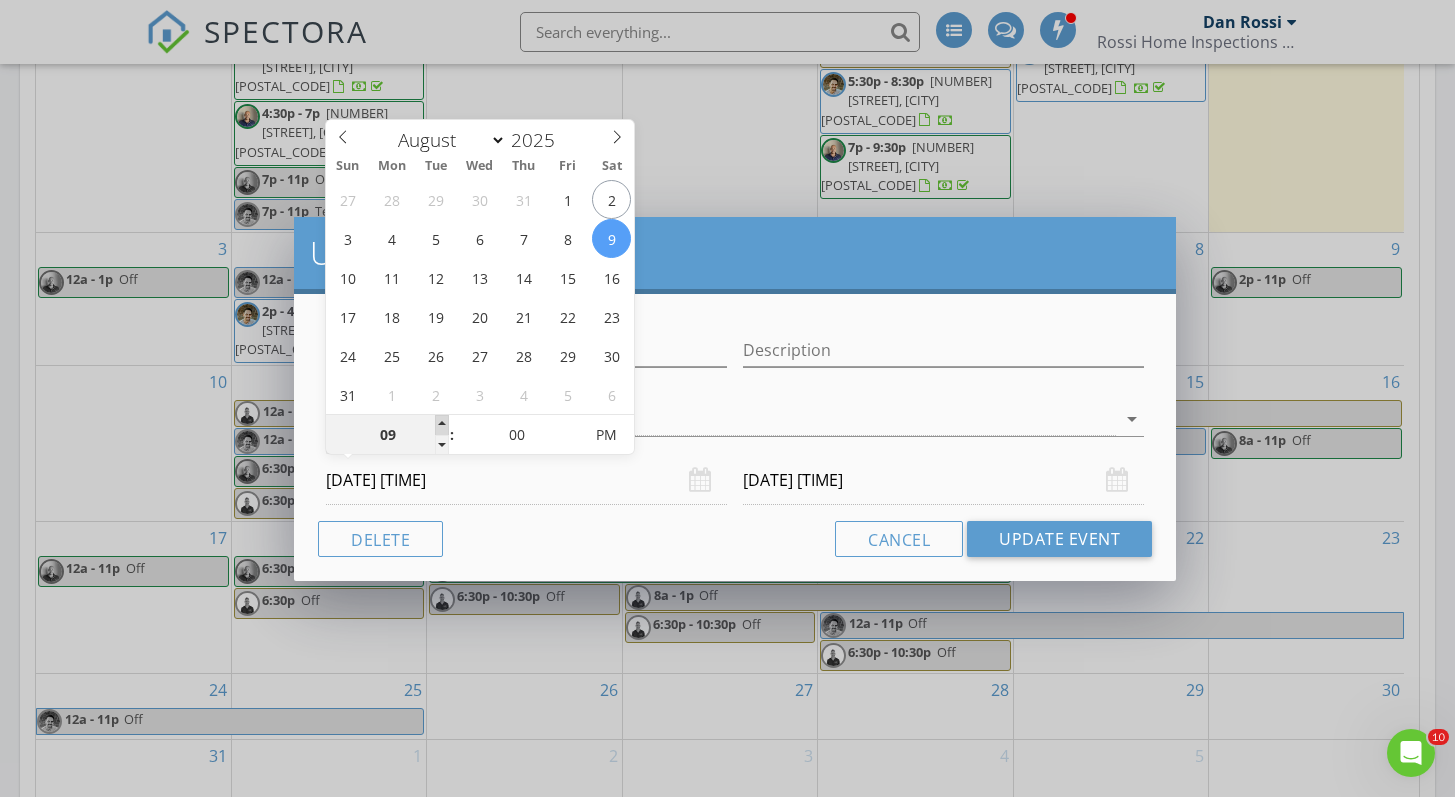 click at bounding box center [442, 425] 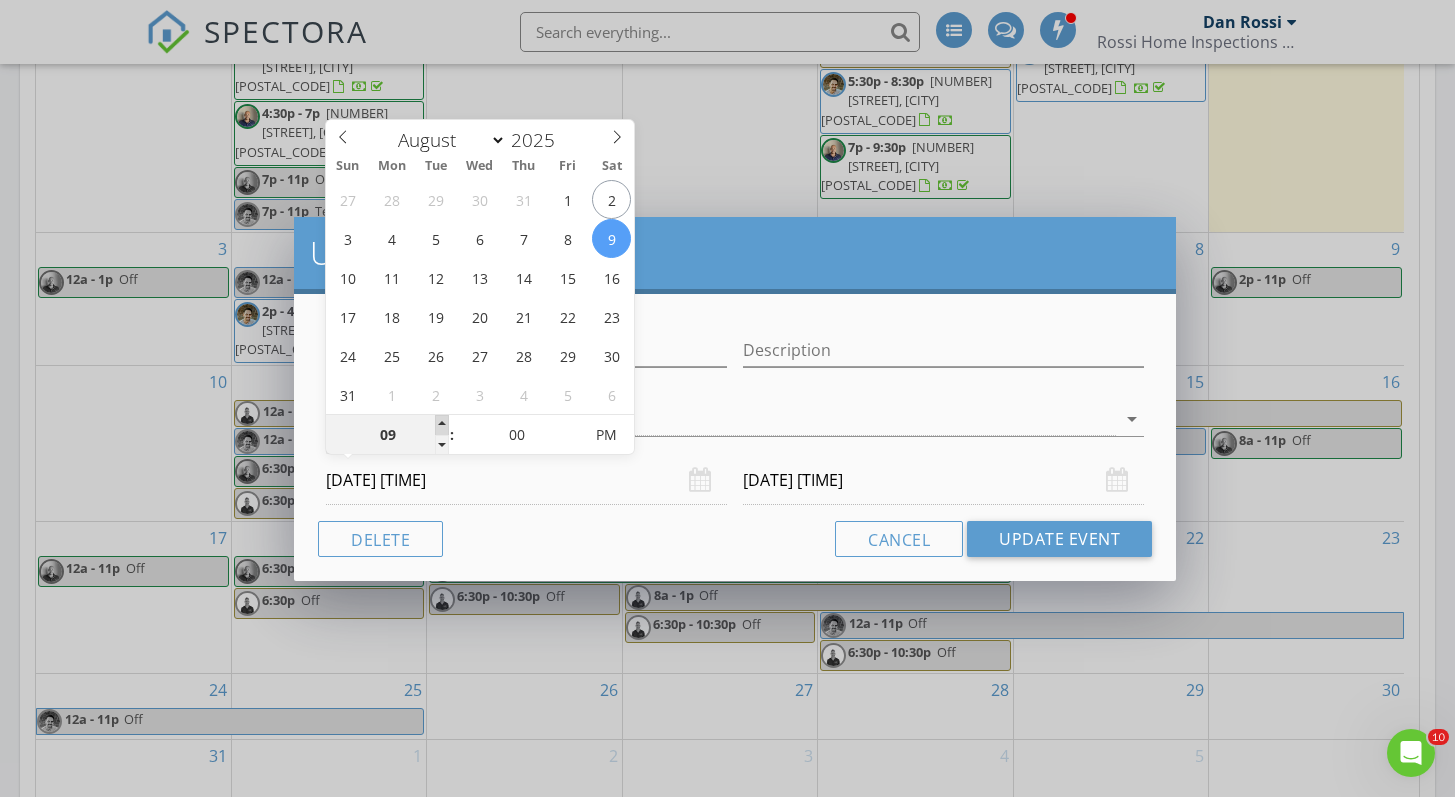 type on "08/10/2025 6:00 AM" 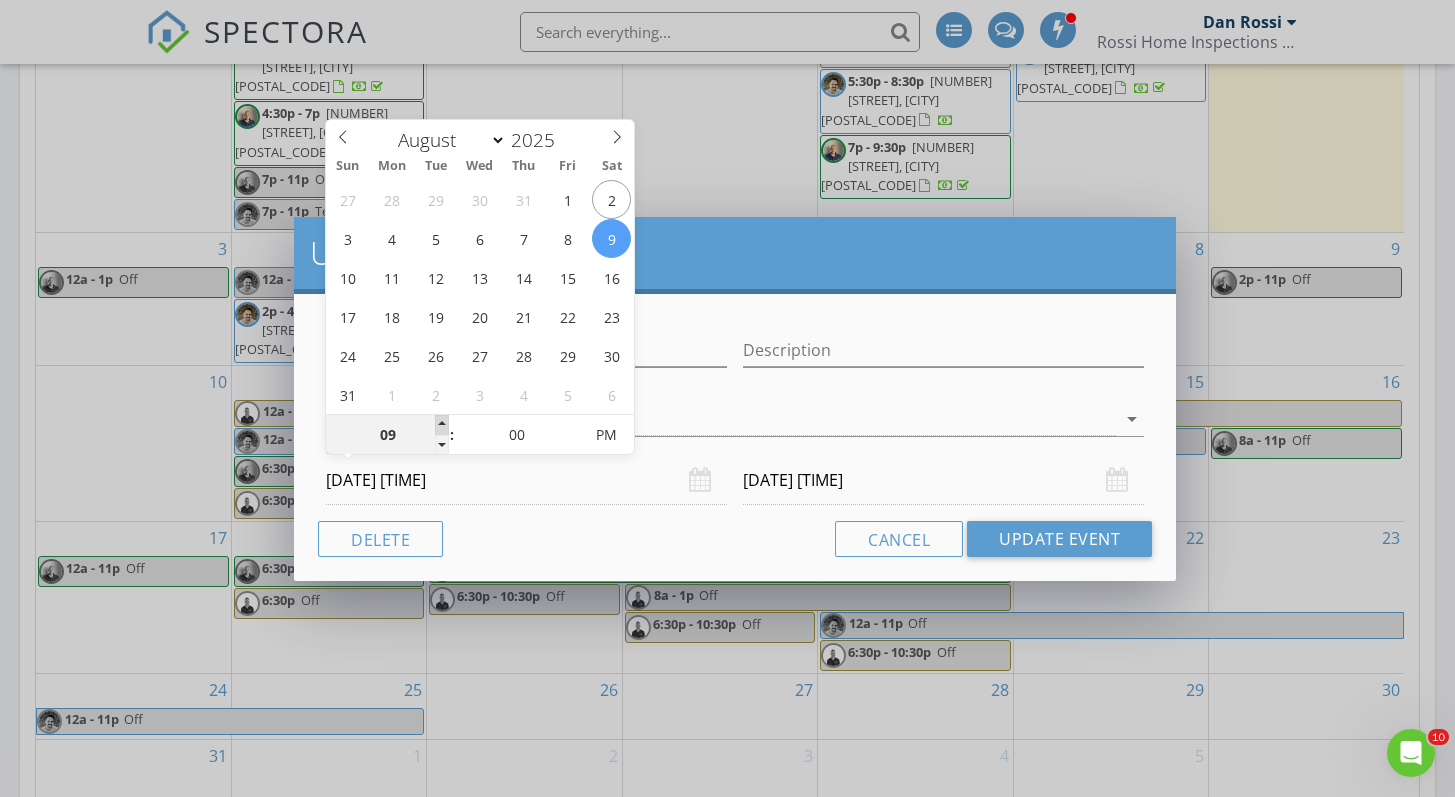 type on "10" 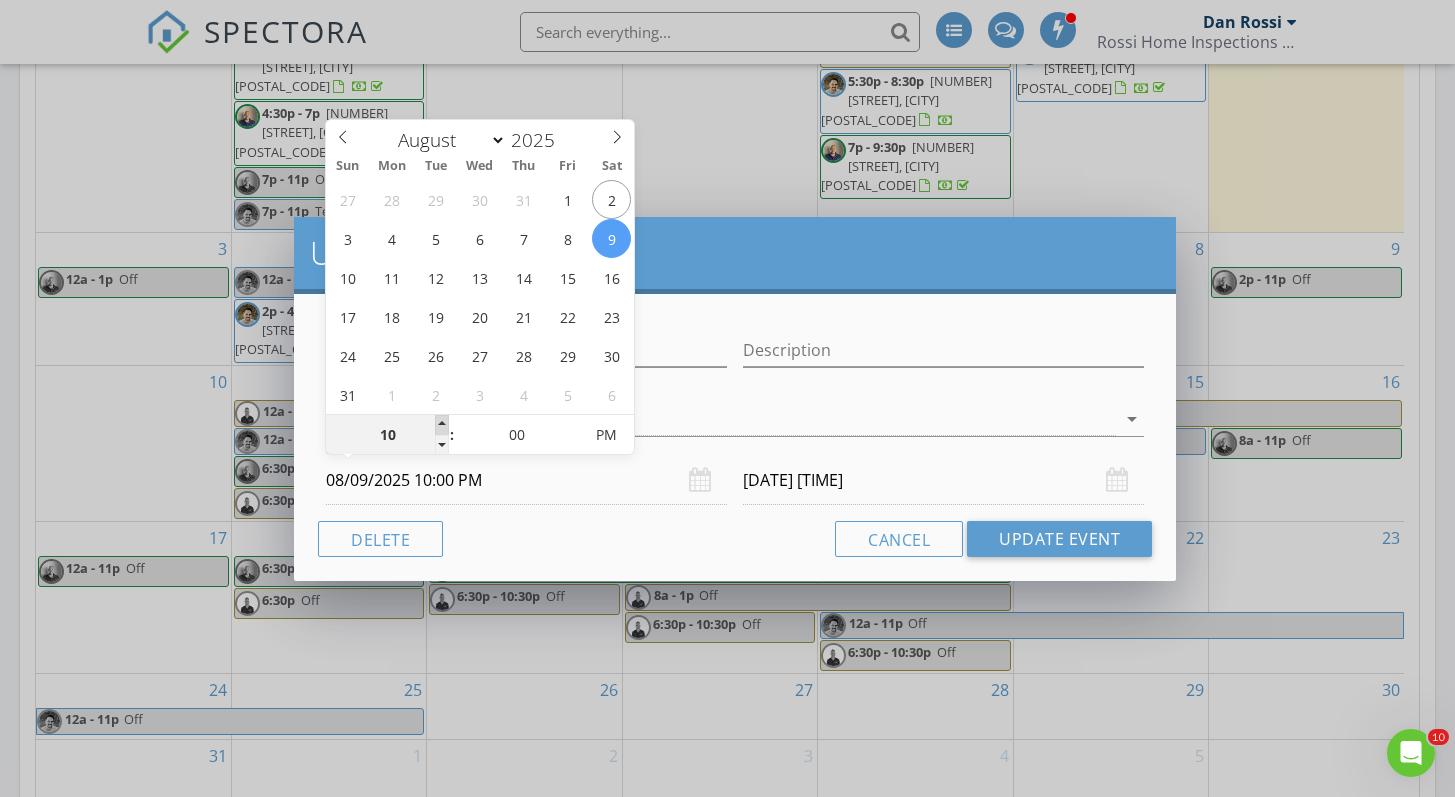 click at bounding box center (442, 425) 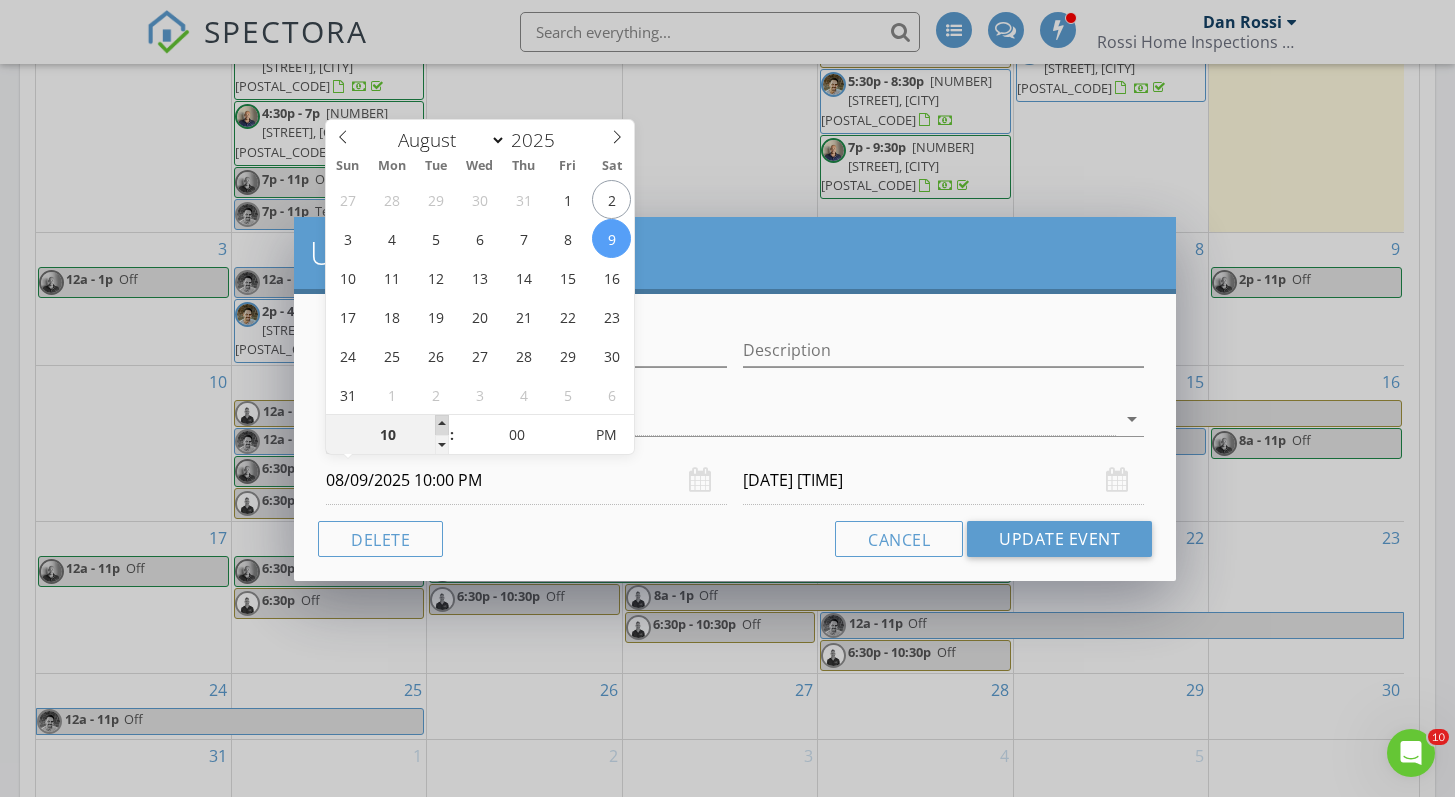 type on "08/10/2025 7:00 AM" 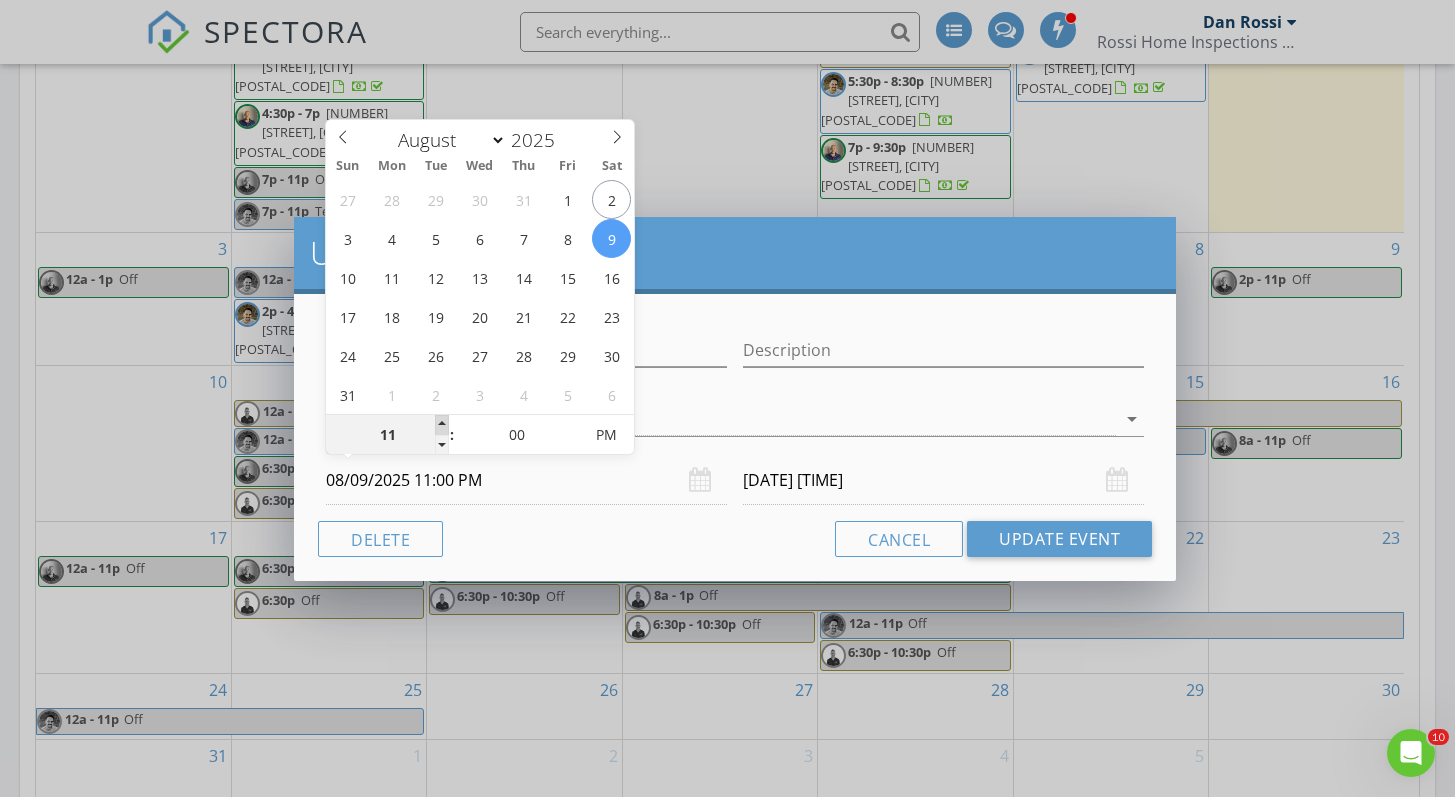 click at bounding box center (442, 425) 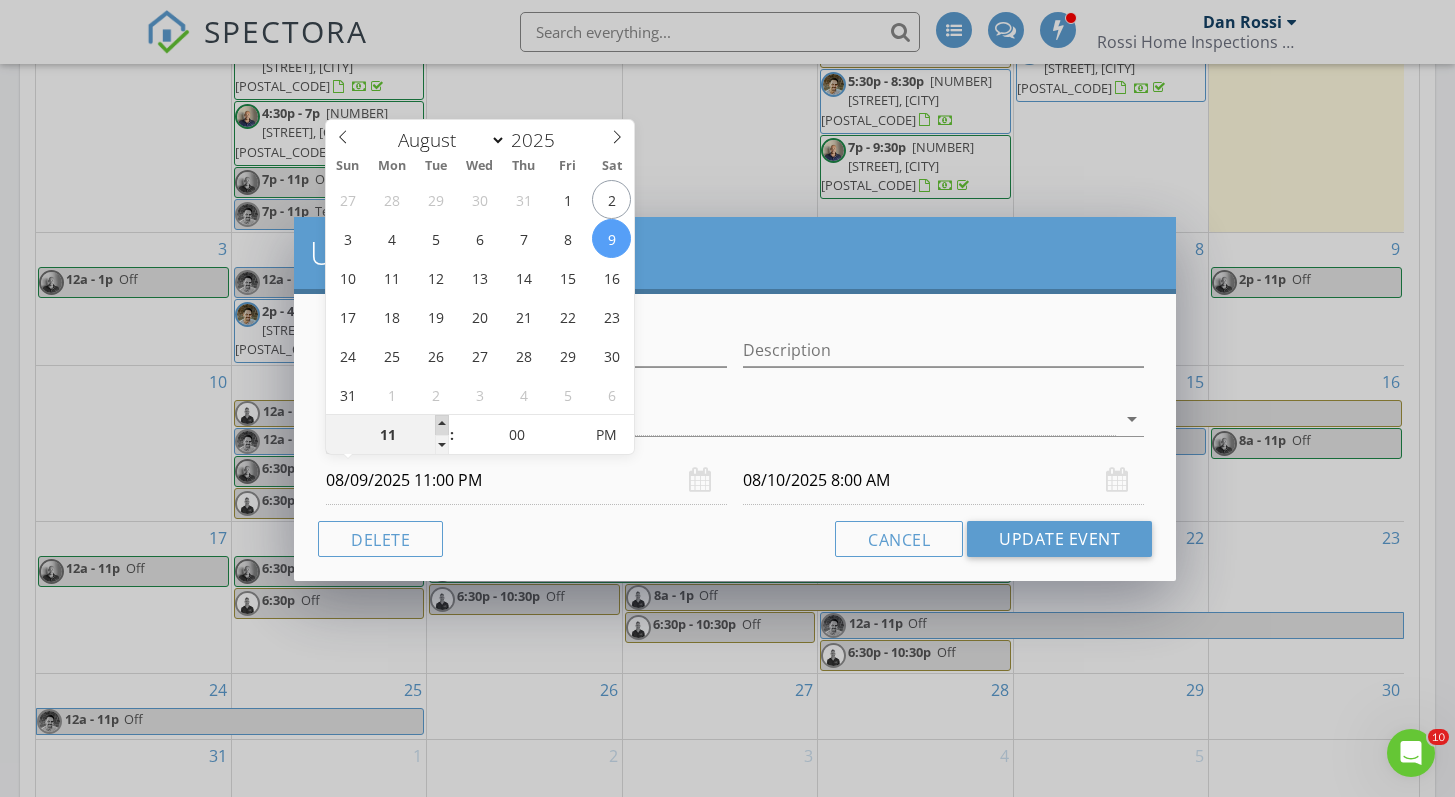 type on "12" 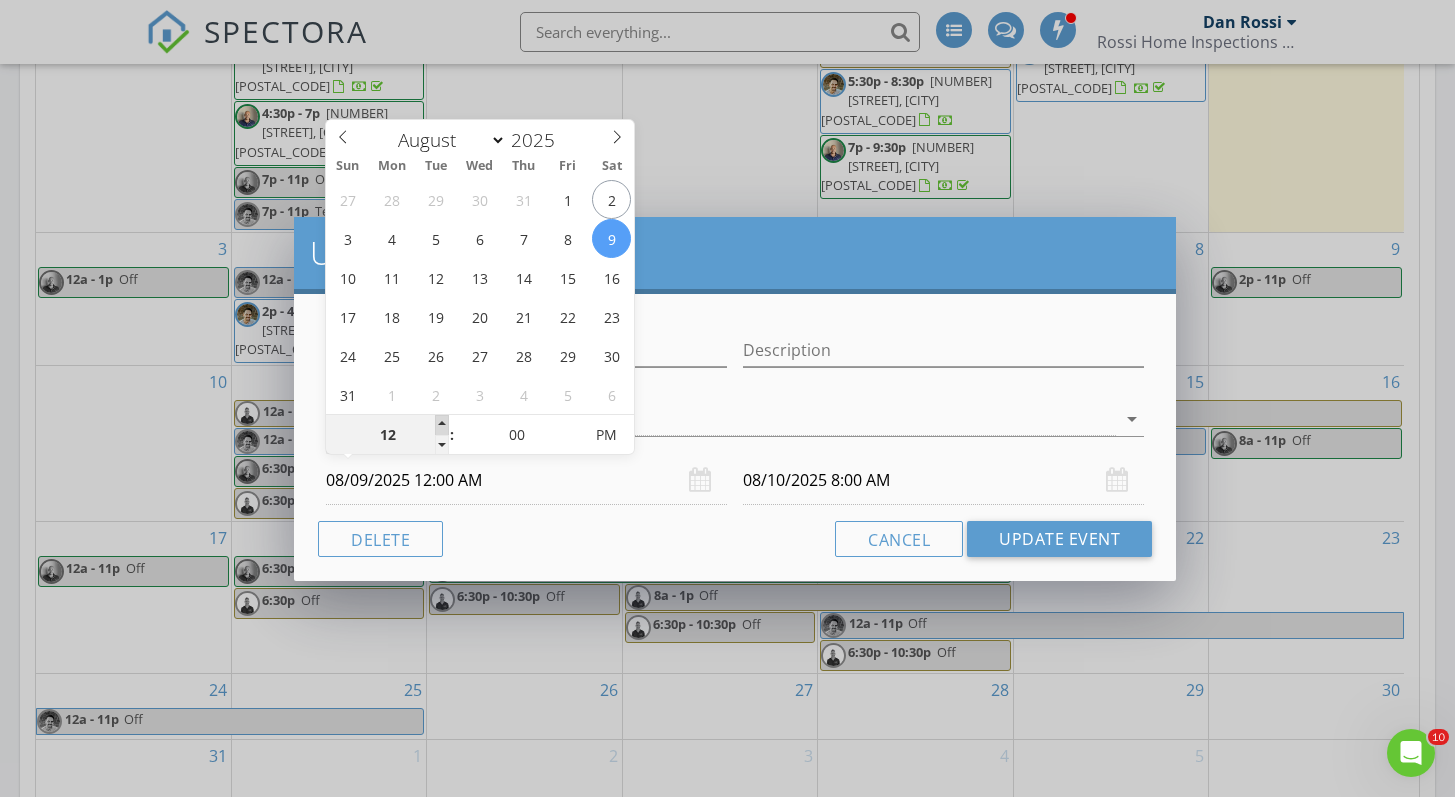 click at bounding box center (442, 425) 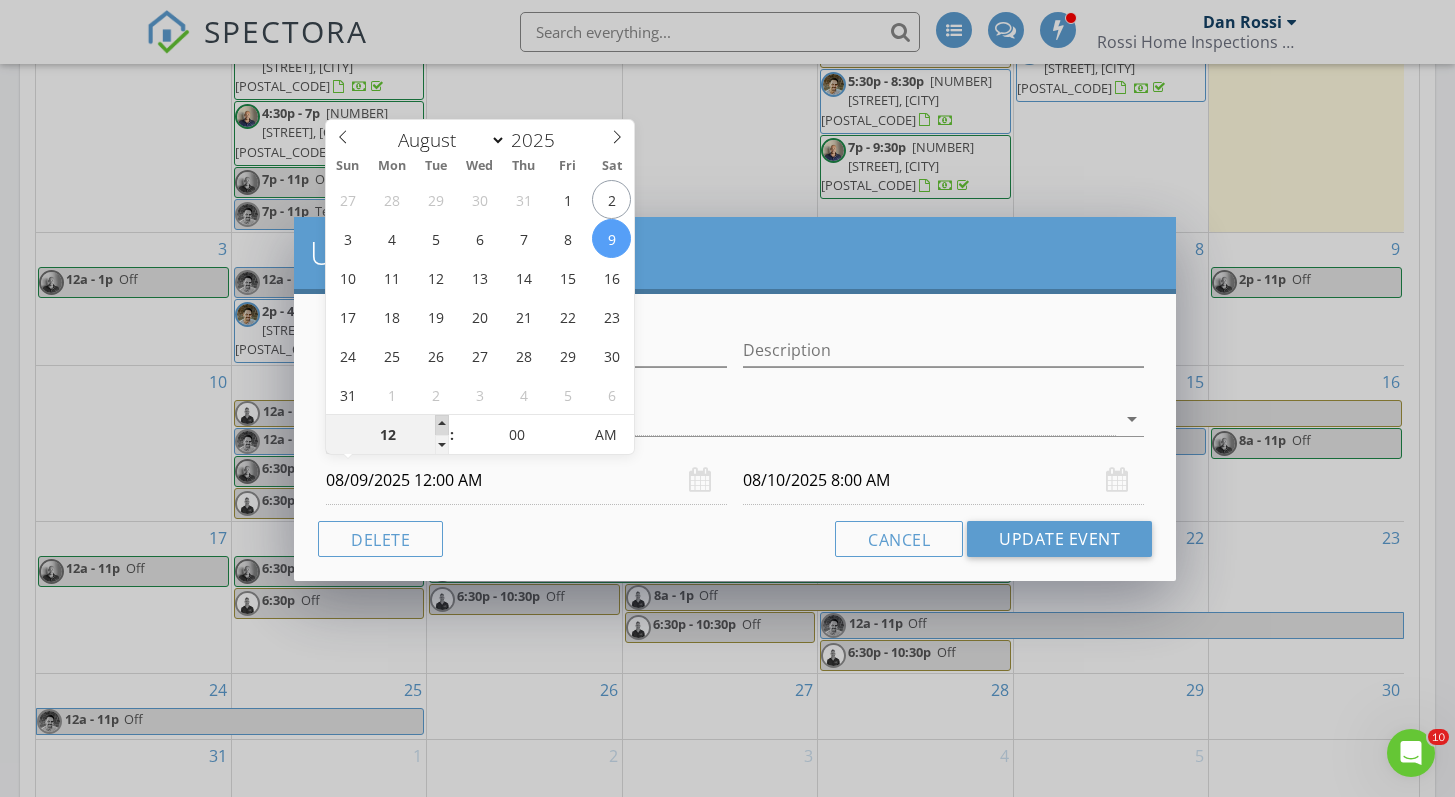 type on "08/09/2025 9:00 AM" 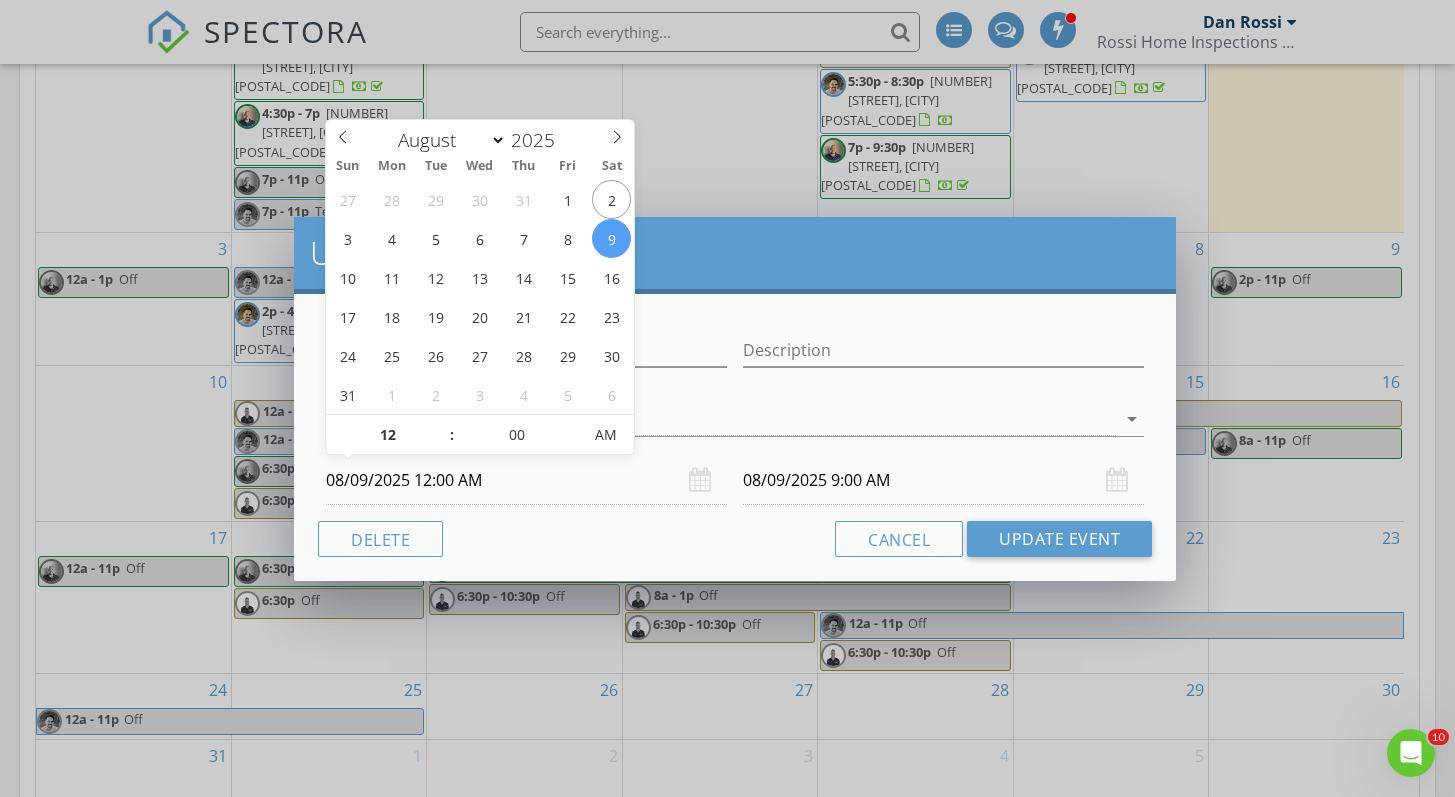 click on "08/09/2025 9:00 AM" at bounding box center [943, 480] 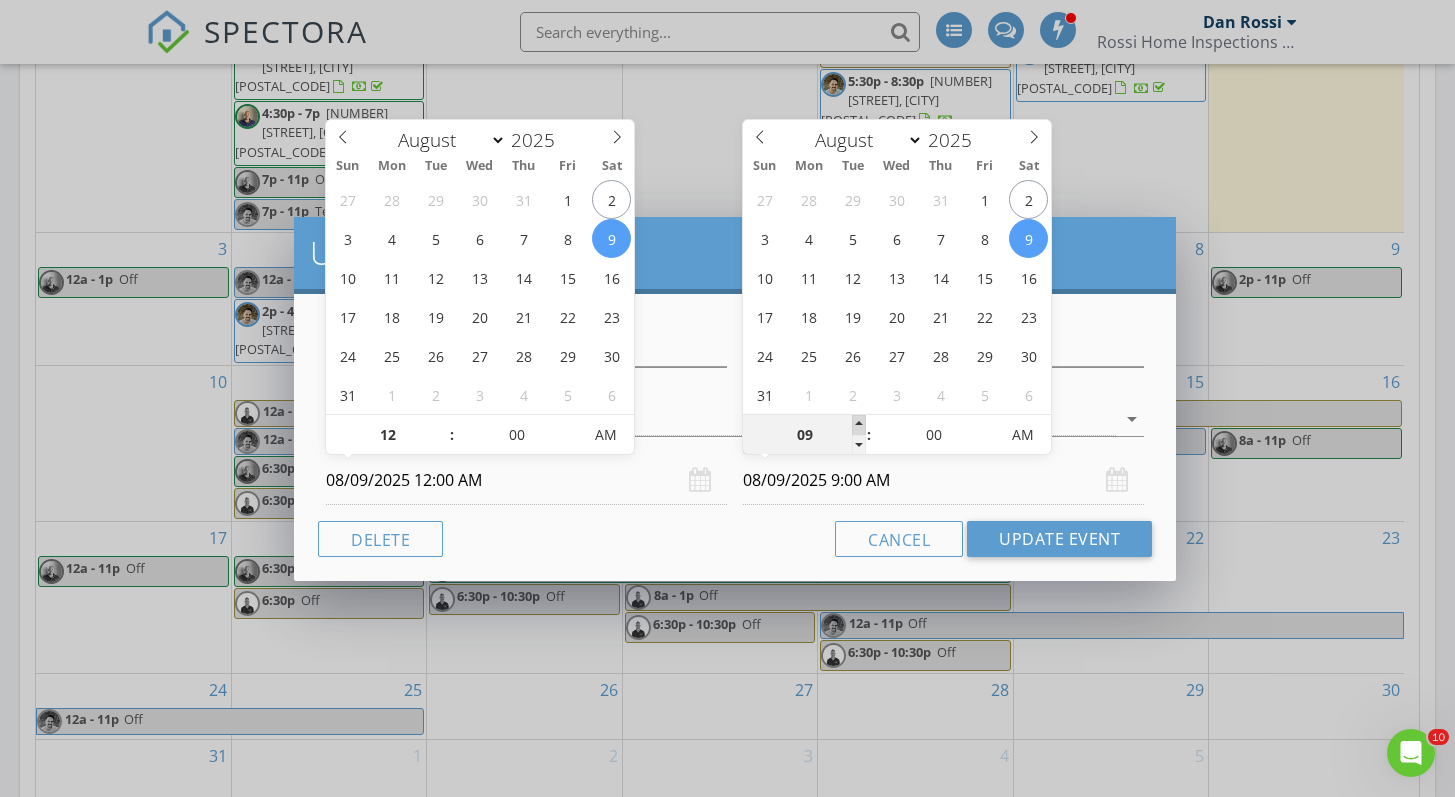 type on "10" 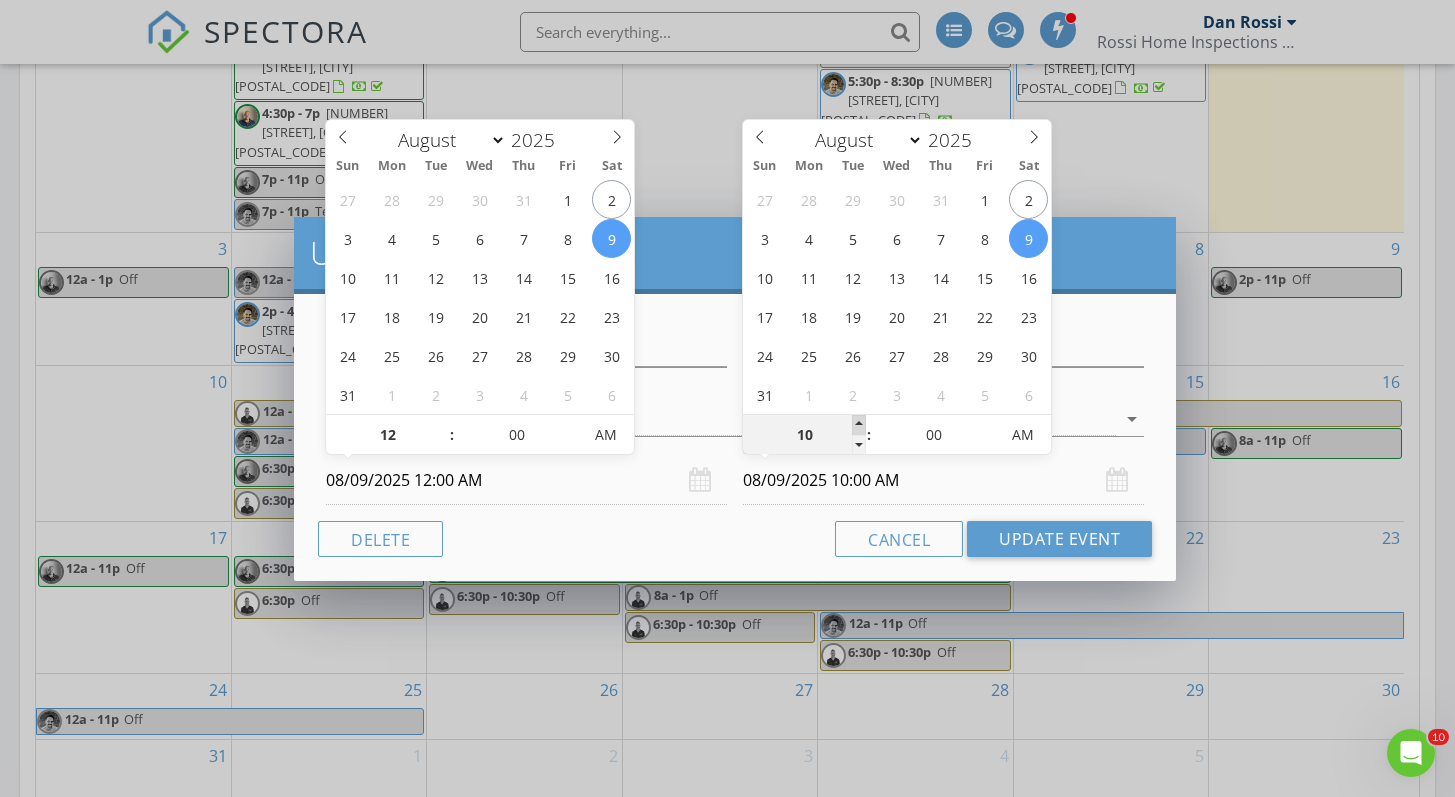 click at bounding box center [859, 425] 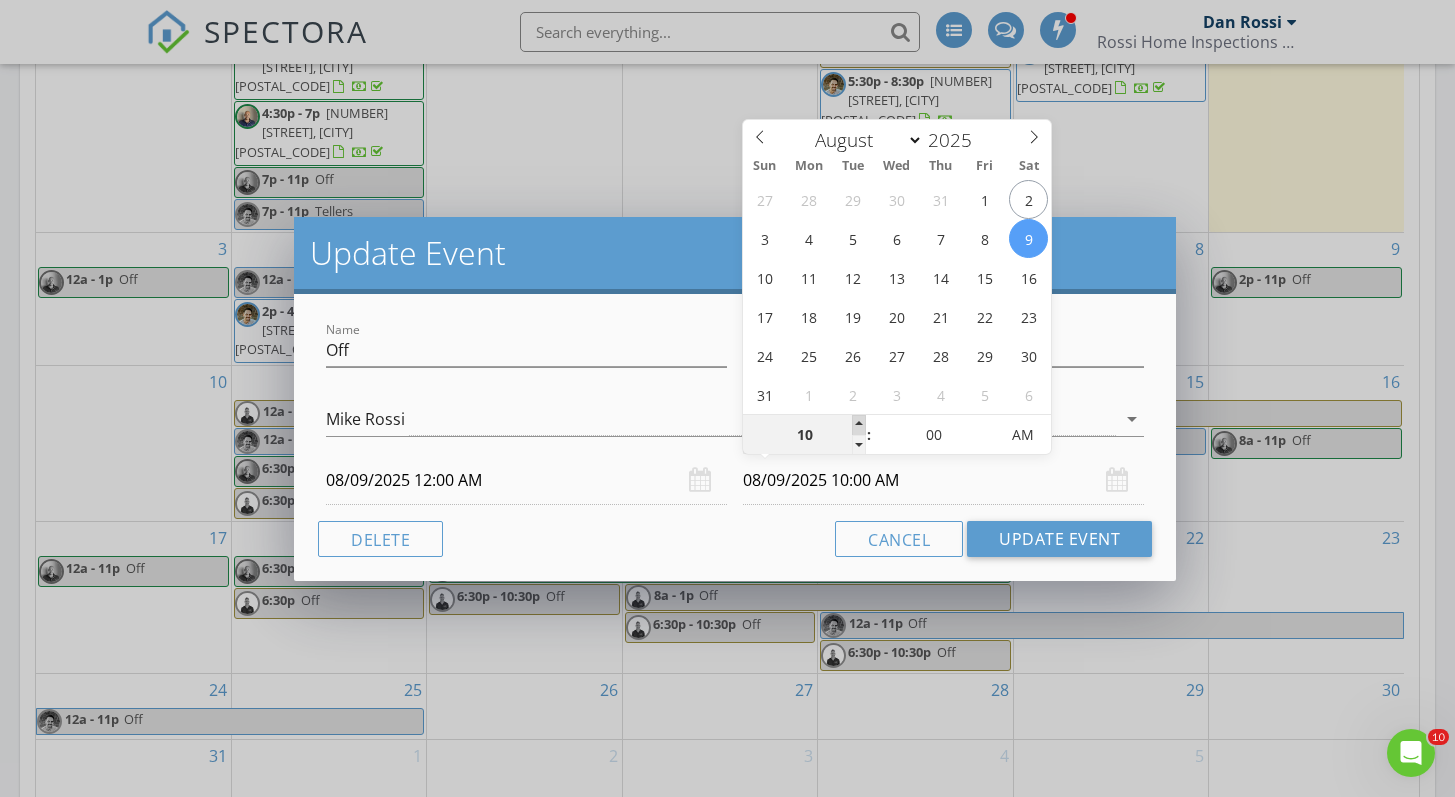 type on "11" 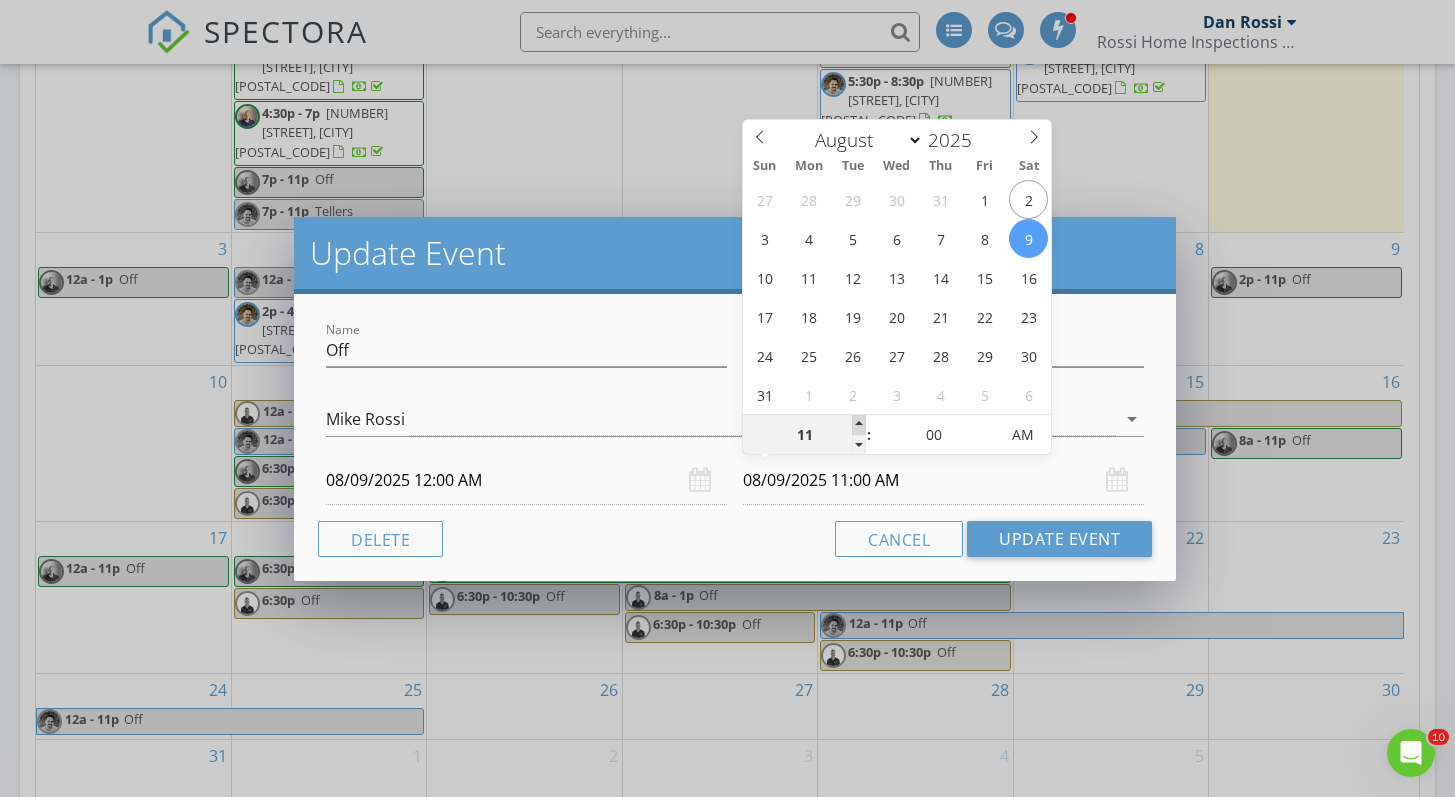 click at bounding box center [859, 425] 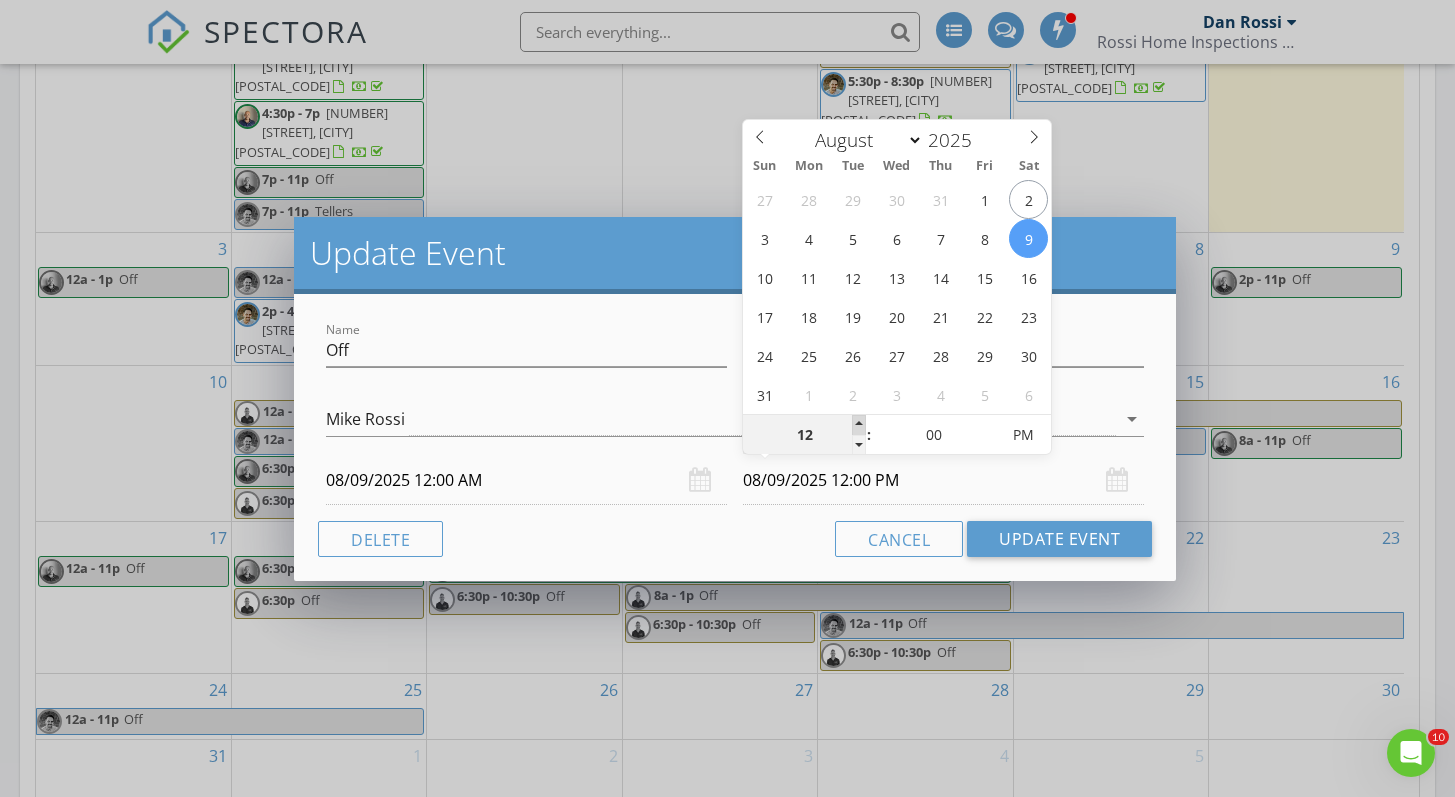 click at bounding box center (859, 425) 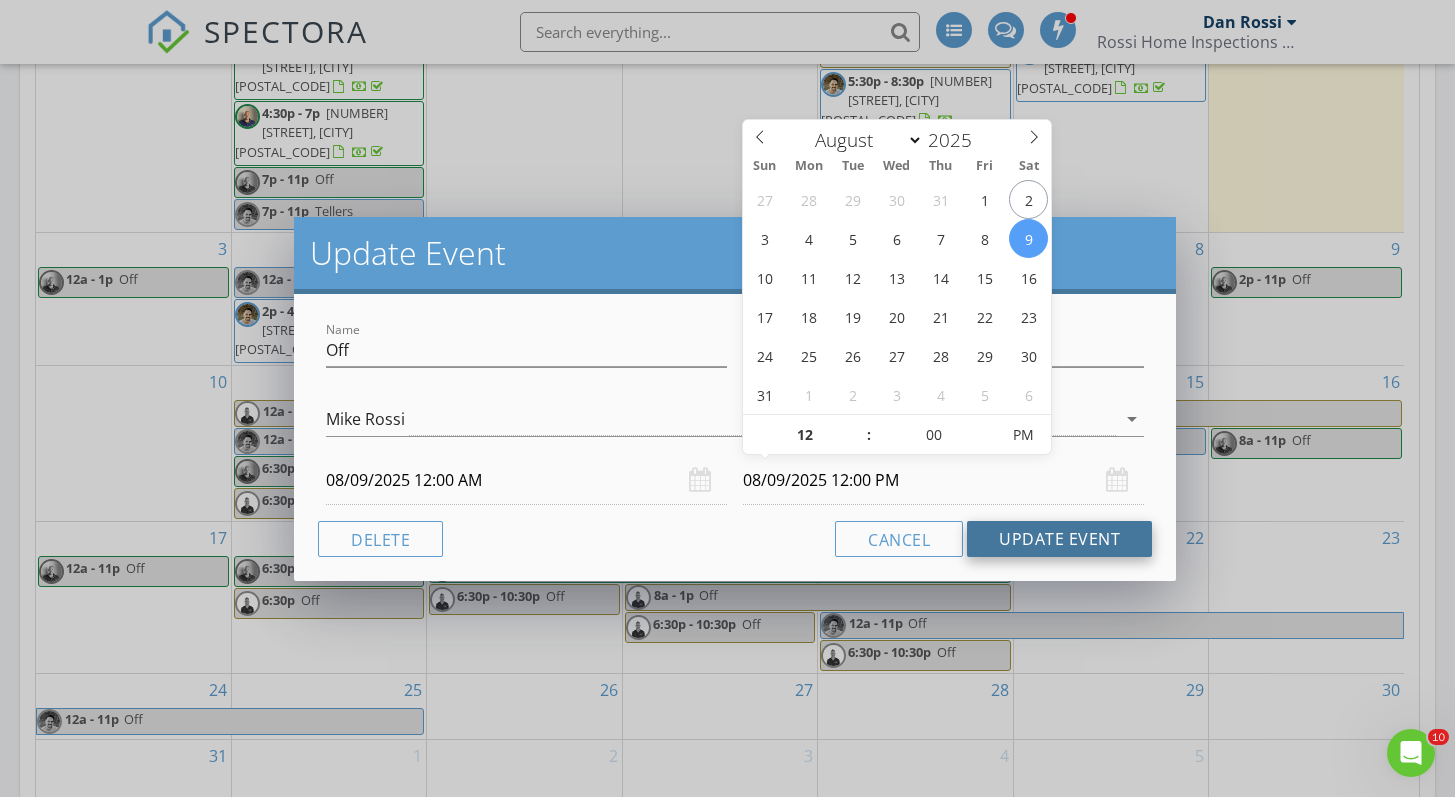 click on "Update Event" at bounding box center [1059, 539] 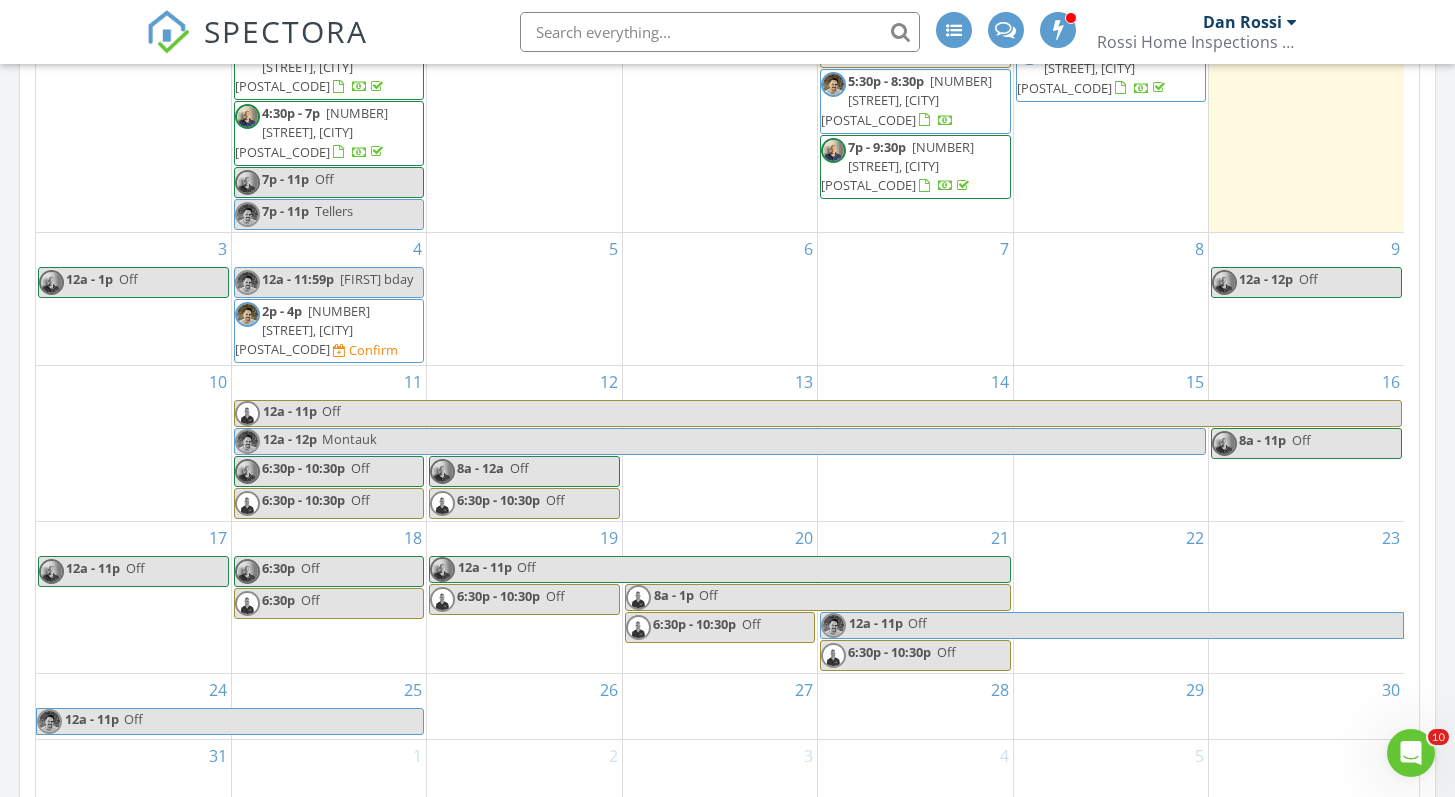 scroll, scrollTop: 0, scrollLeft: 0, axis: both 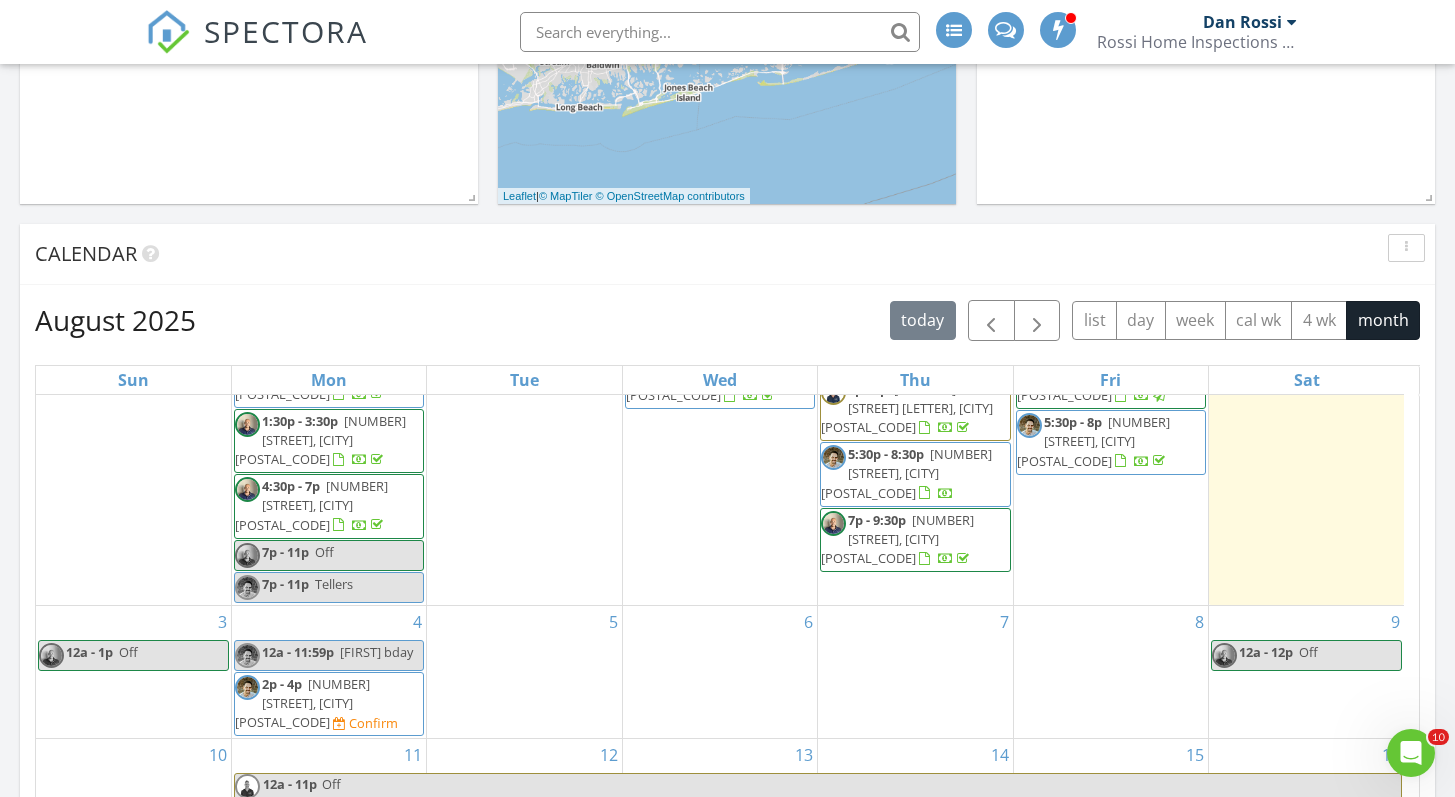 click on "[NUMBER] [STREET], [CITY] [POSTAL_CODE]" at bounding box center (302, 703) 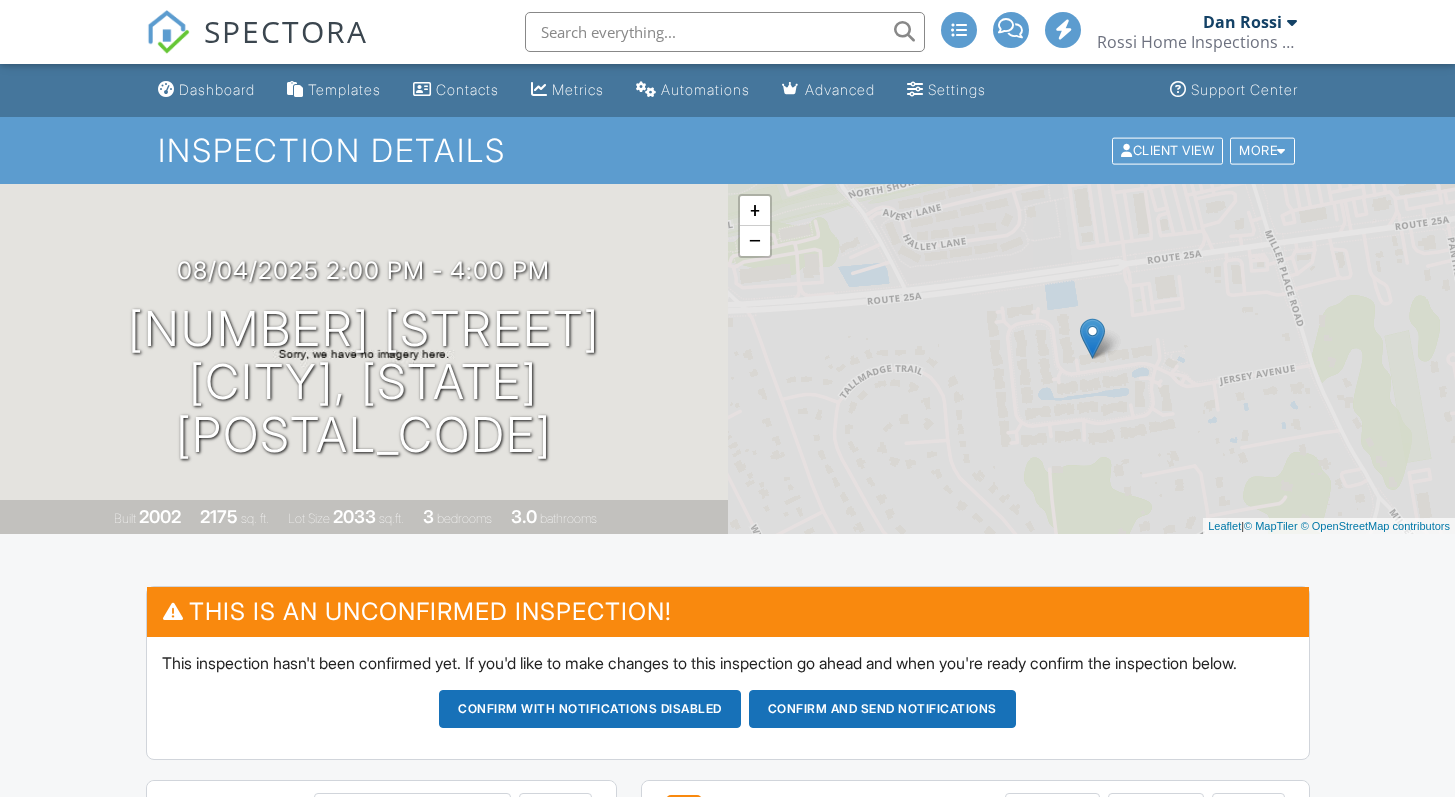 scroll, scrollTop: 0, scrollLeft: 0, axis: both 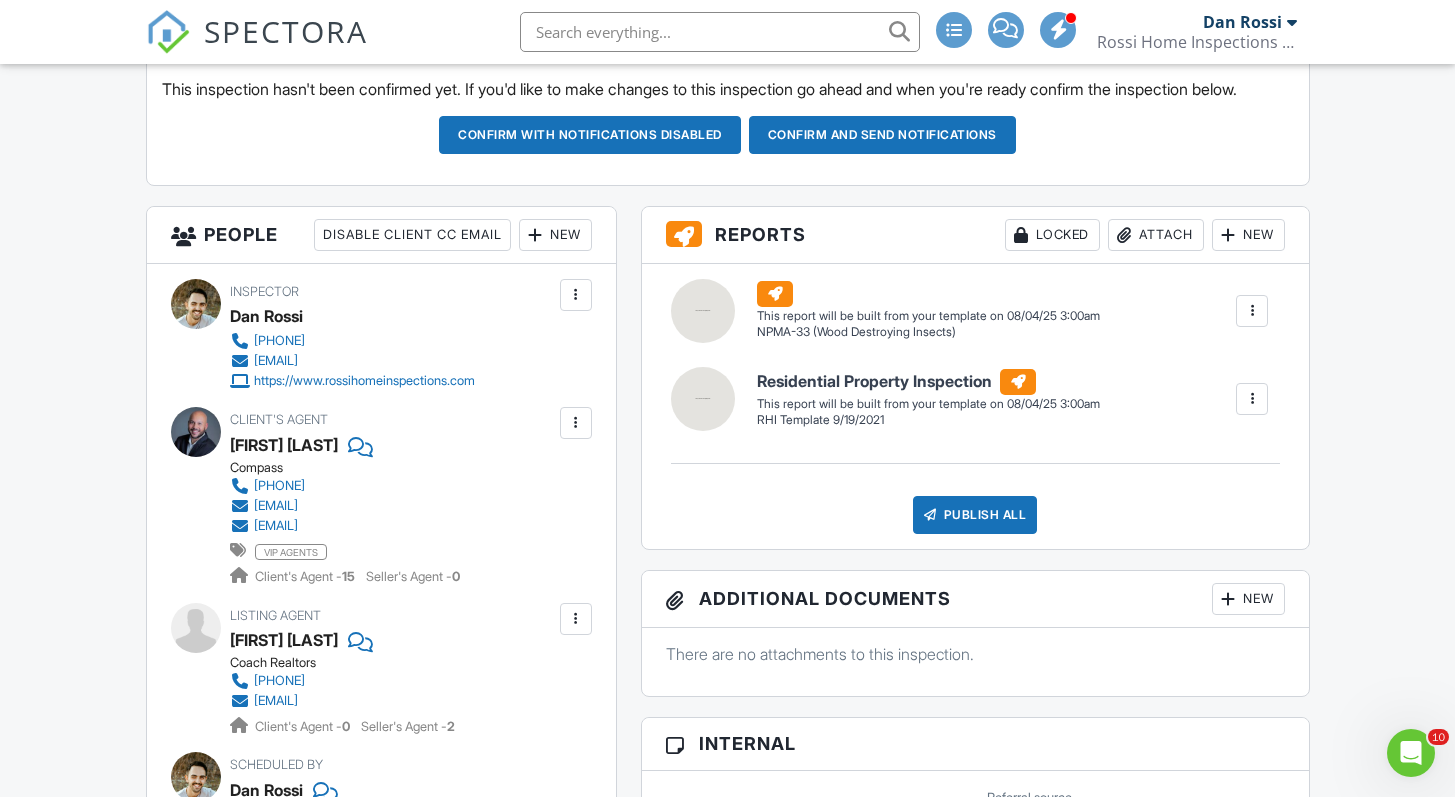 click on "People
Disable Client CC Email
New
Inspector
Client
Client's Agent
Listing Agent
Add Another Person" at bounding box center [381, 235] 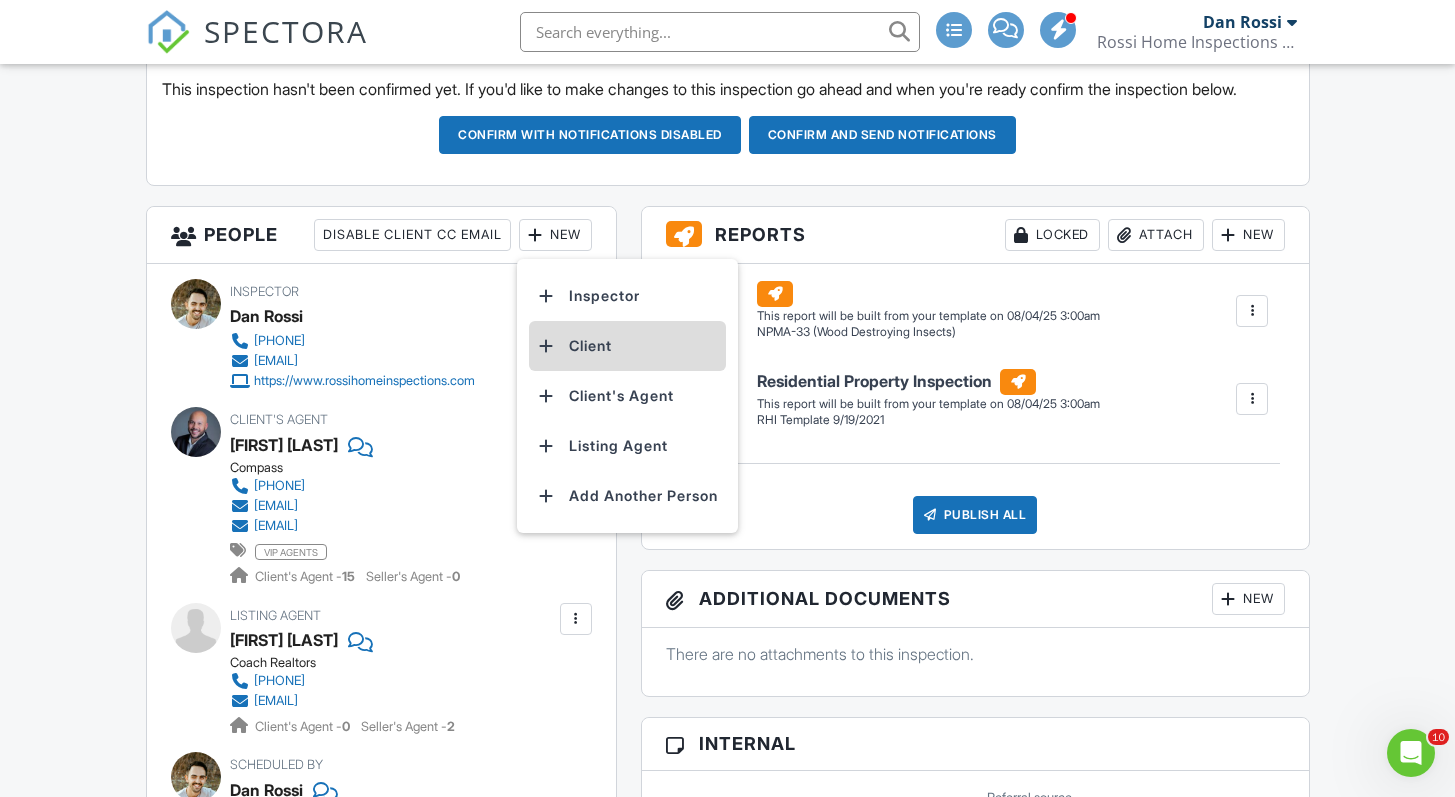 click on "Client" at bounding box center [627, 346] 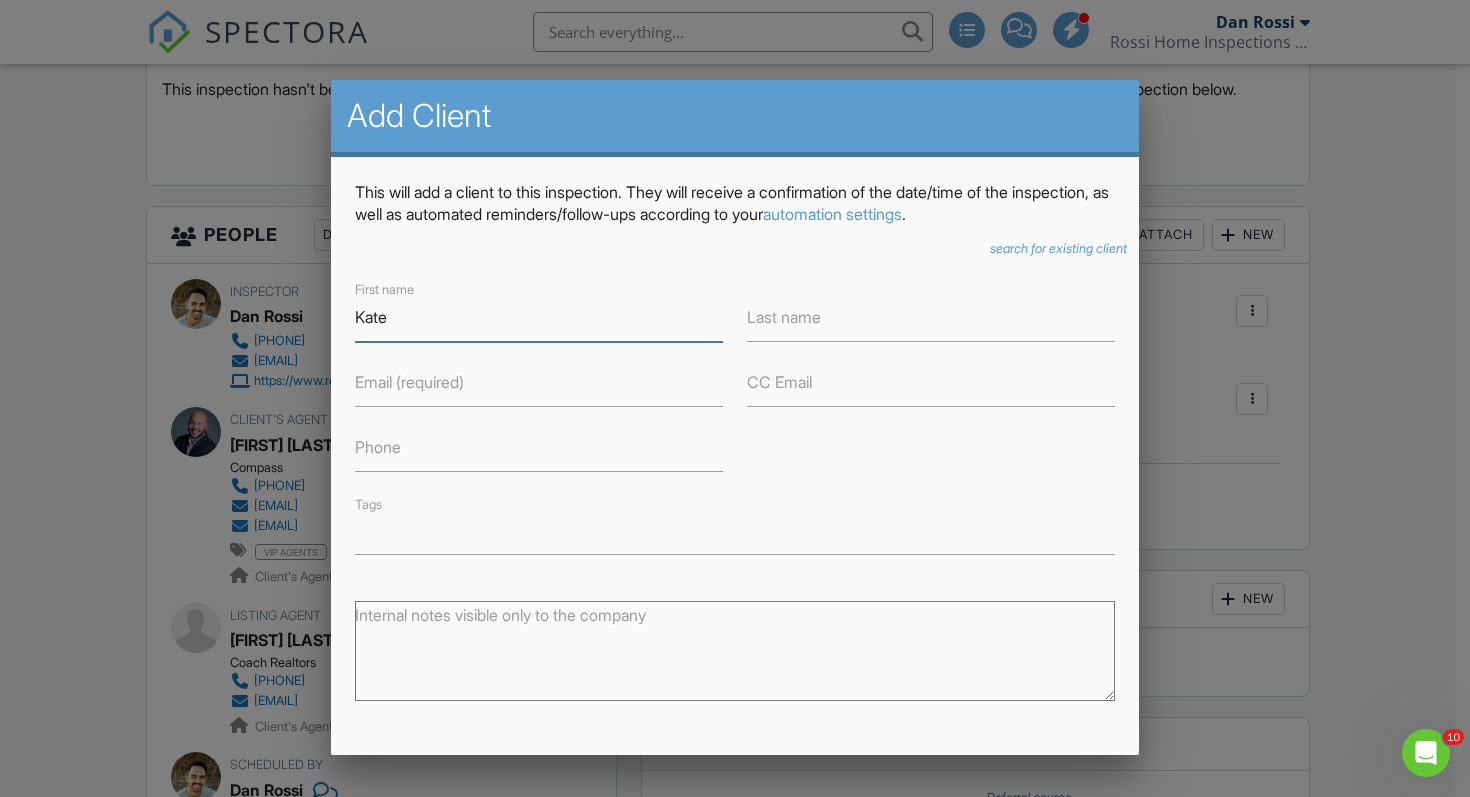 type on "Kate" 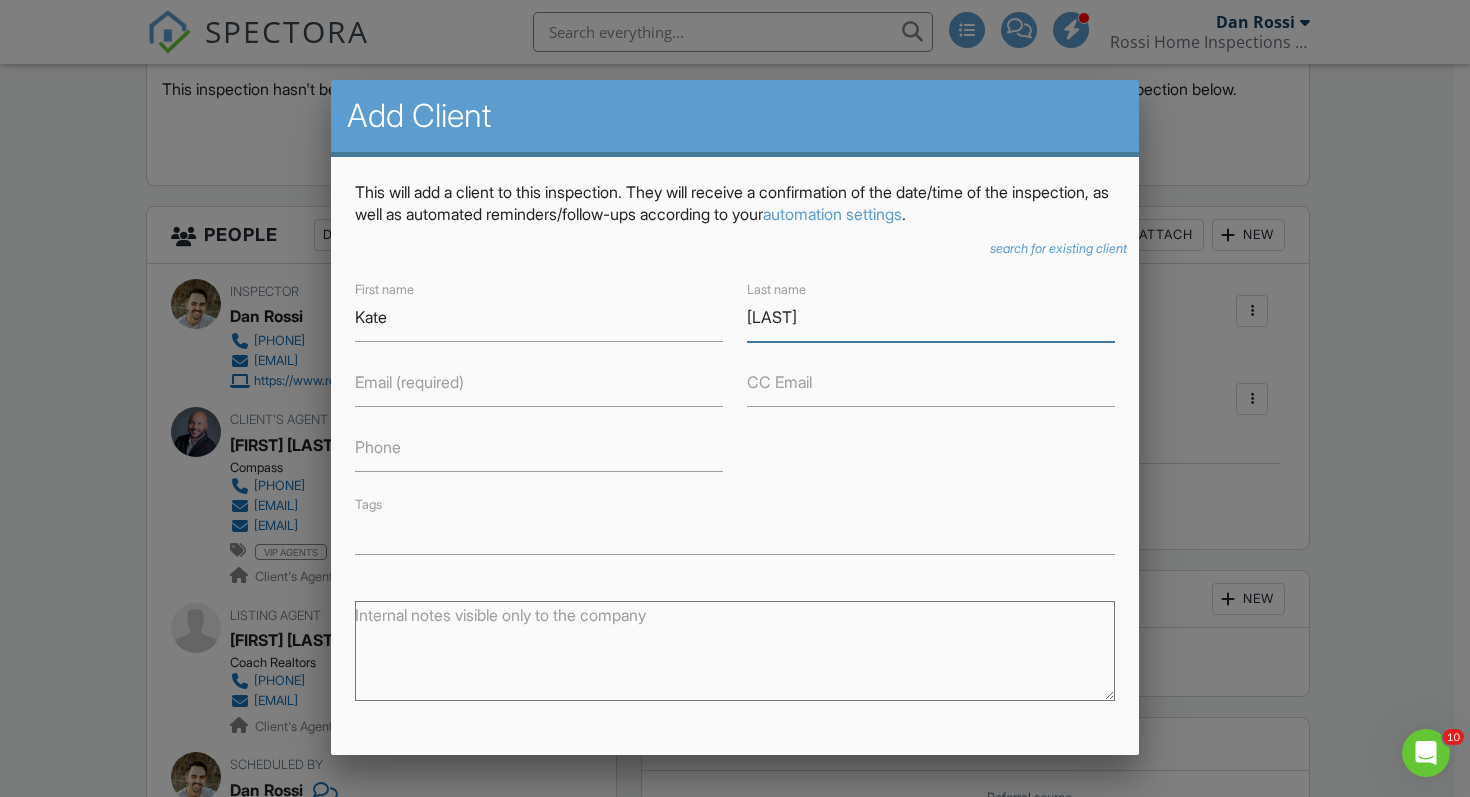 type on "Archer" 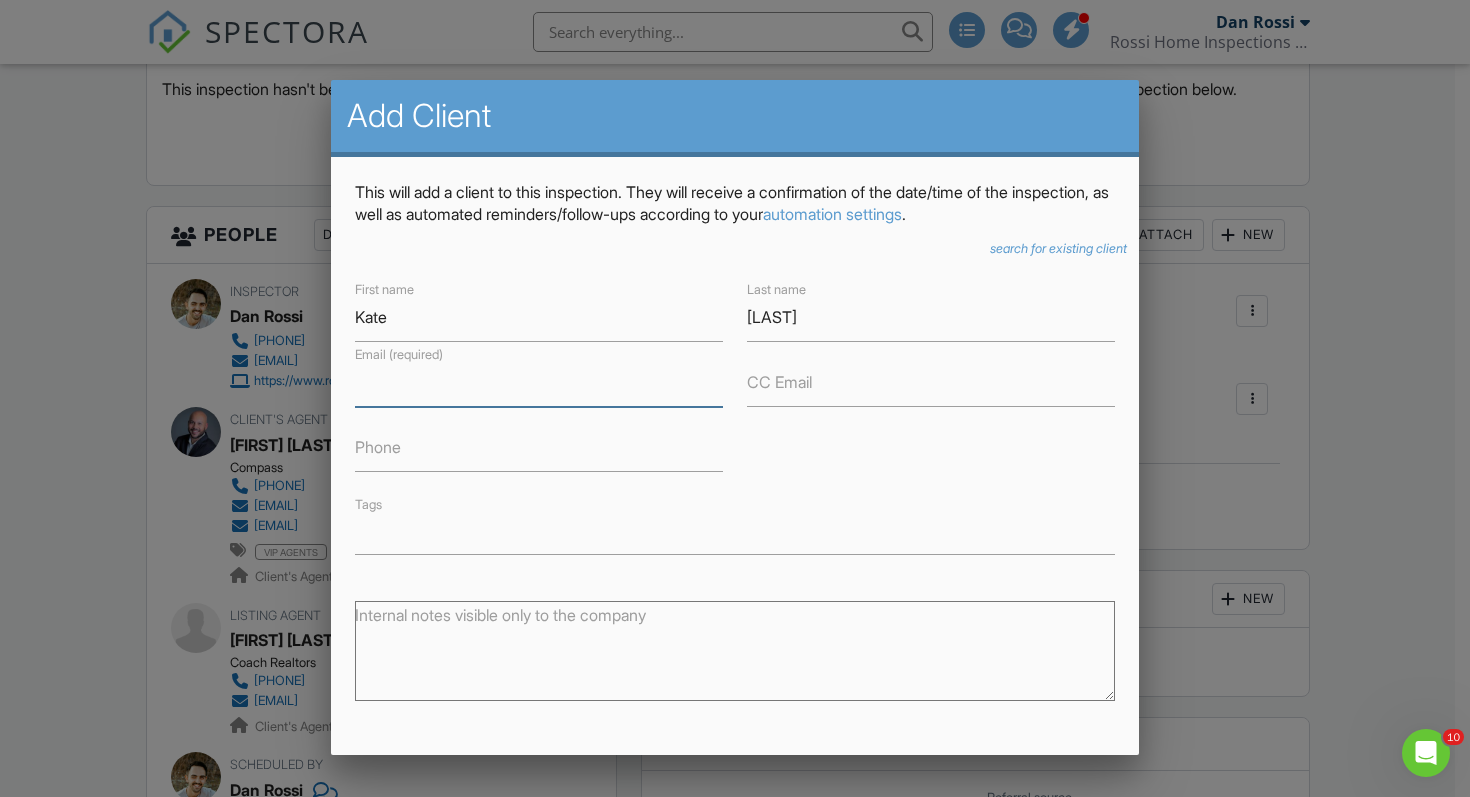 click on "Email (required)" at bounding box center (539, 382) 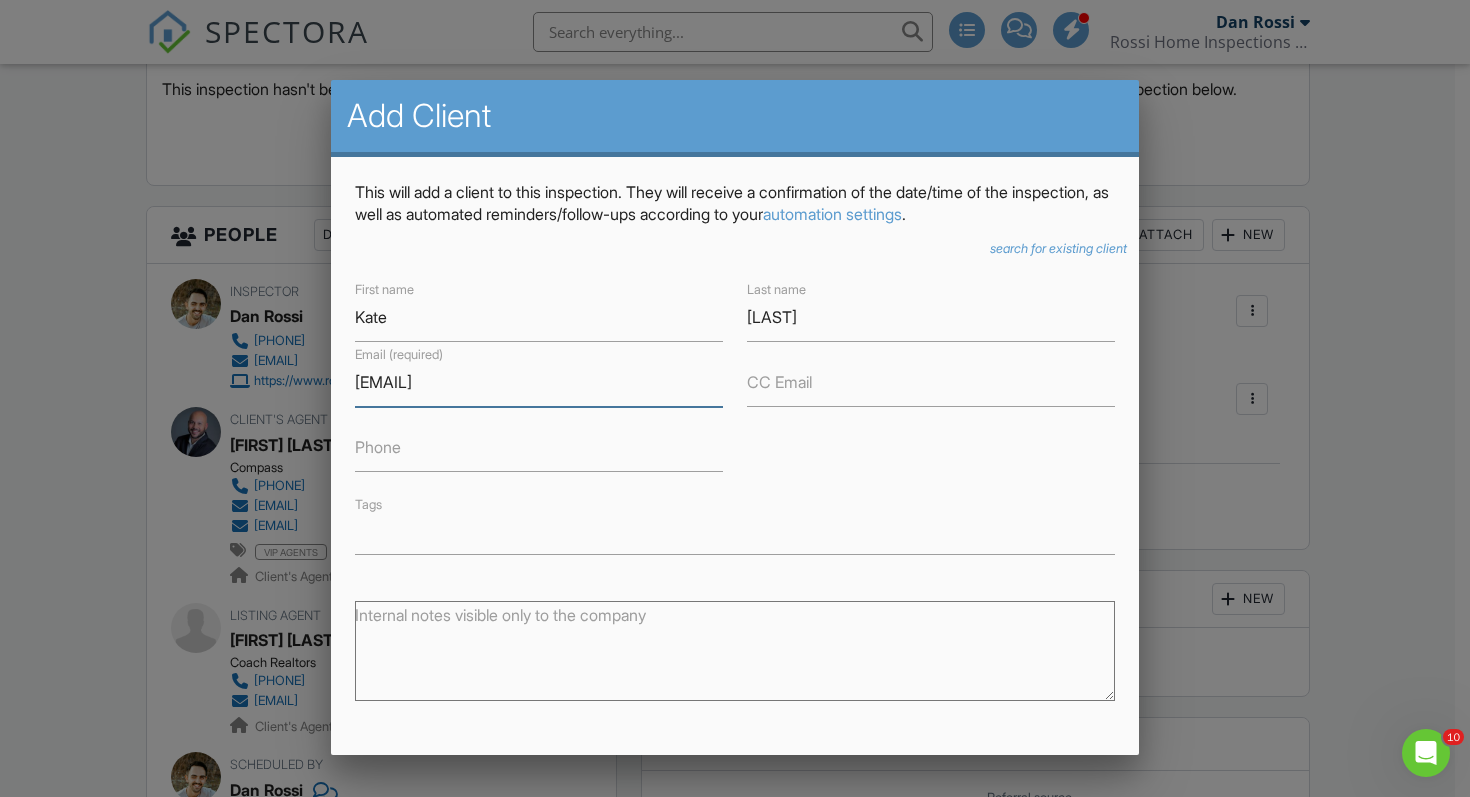 type on "kate.archer16@[EMAIL_DOMAIN]" 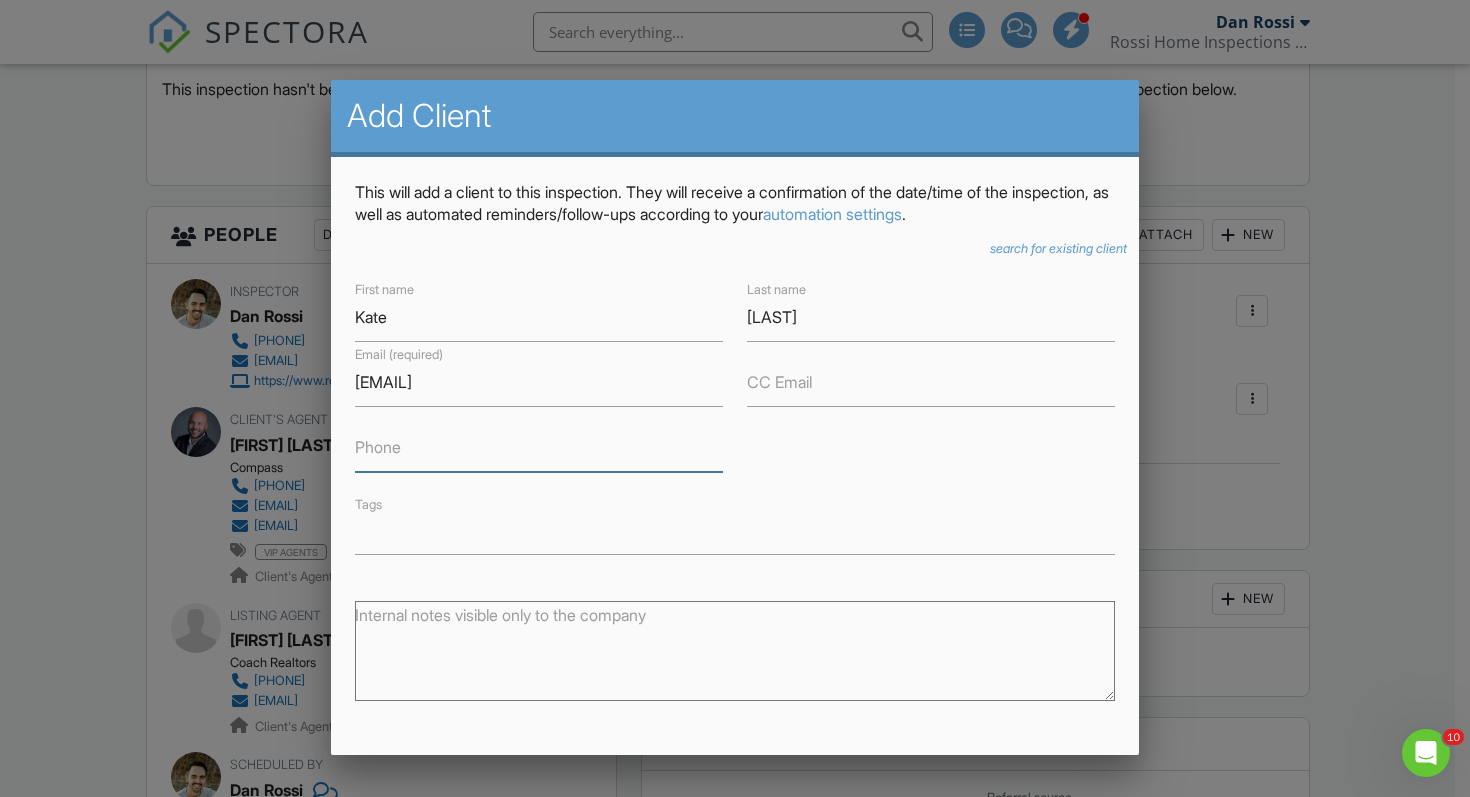 click on "Phone" at bounding box center (539, 447) 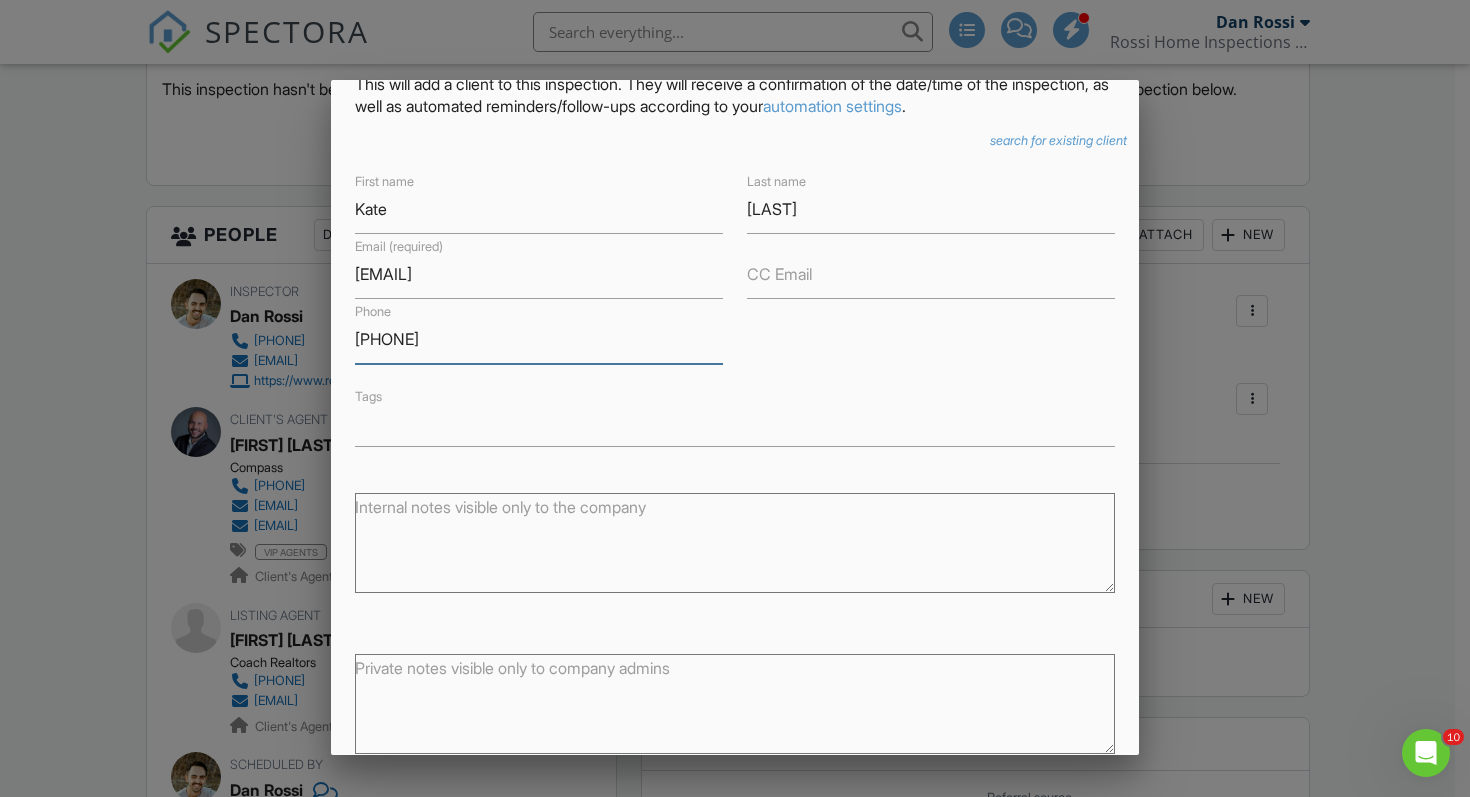 scroll, scrollTop: 219, scrollLeft: 0, axis: vertical 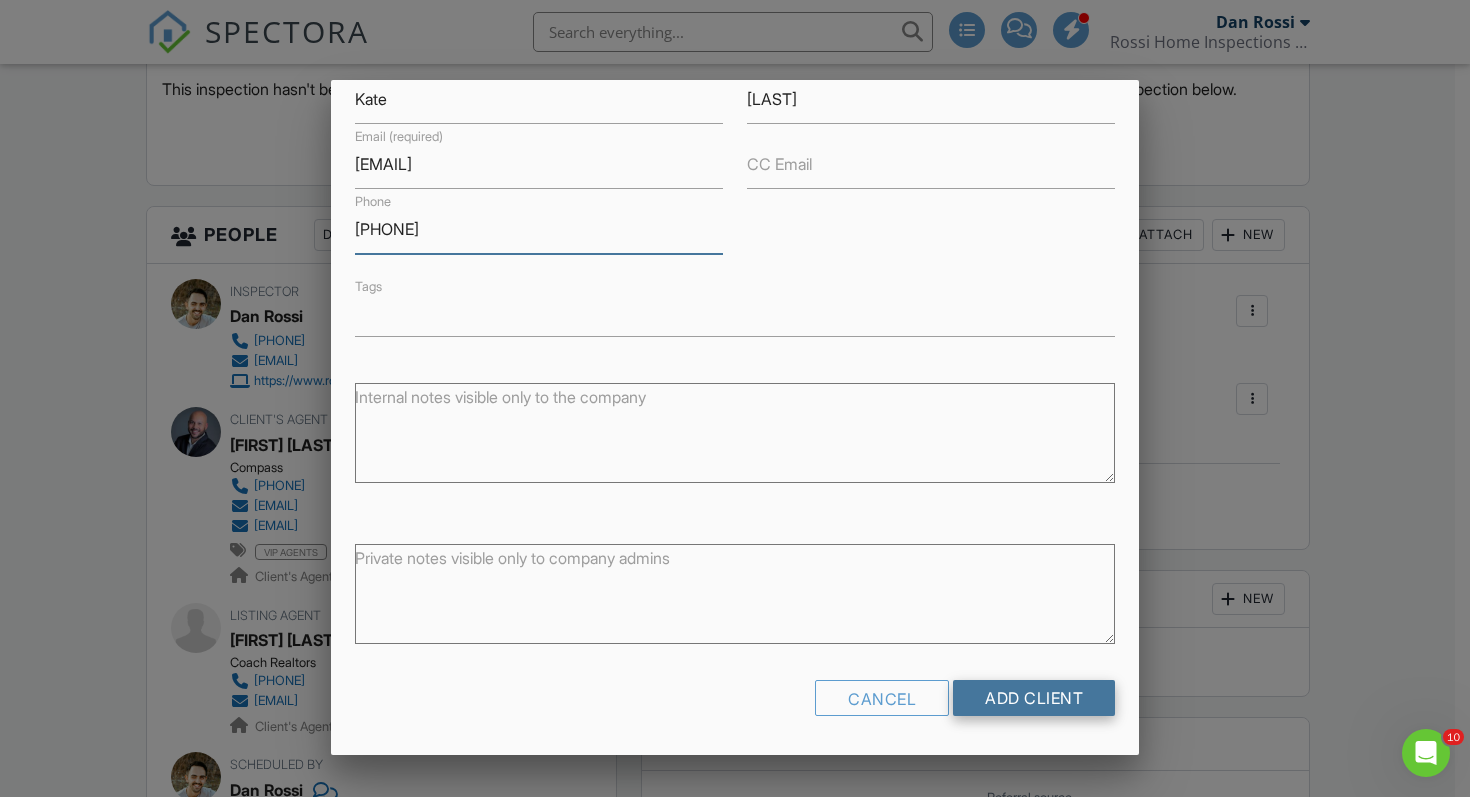 type on "[PHONE]" 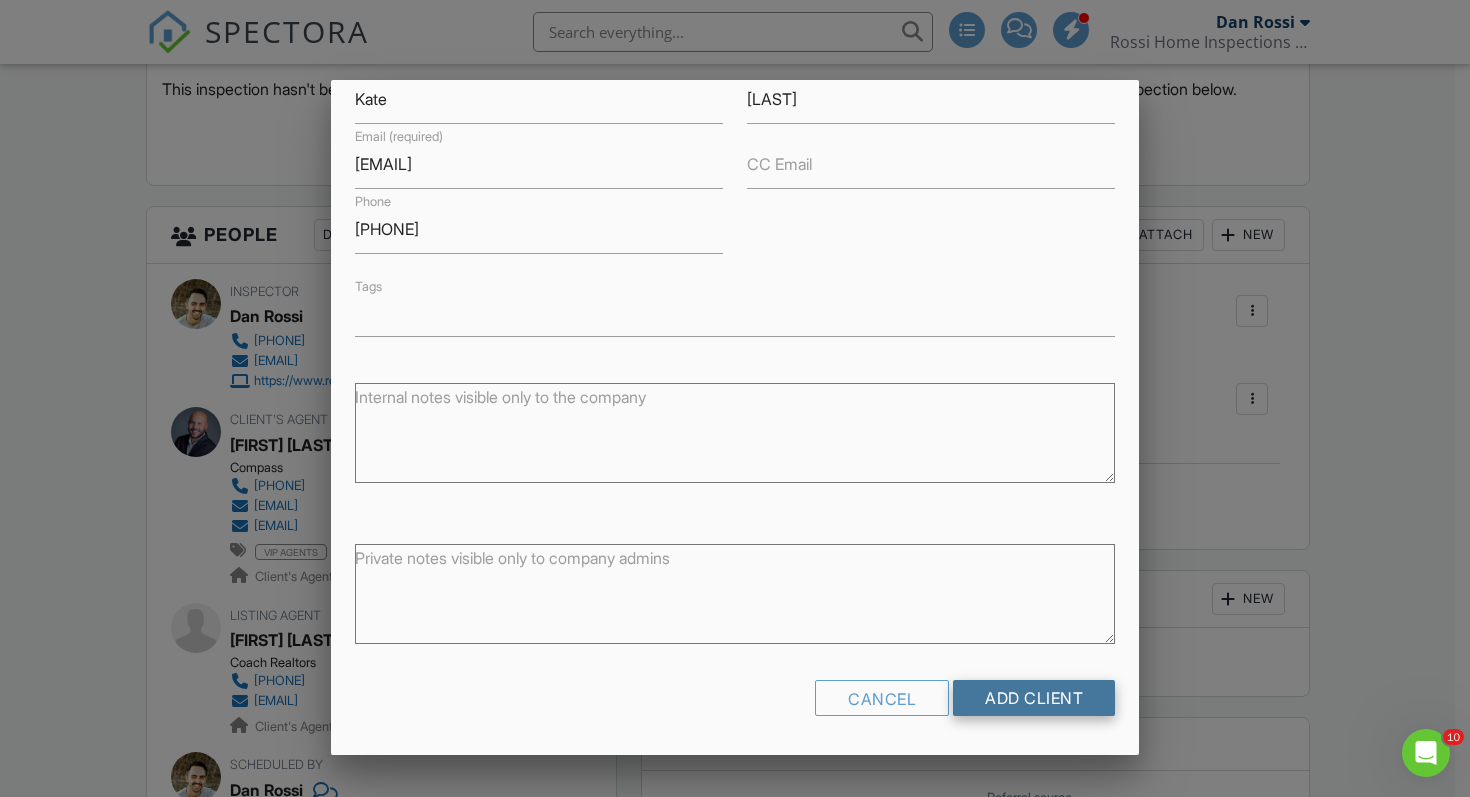 click on "Add Client" at bounding box center (1034, 698) 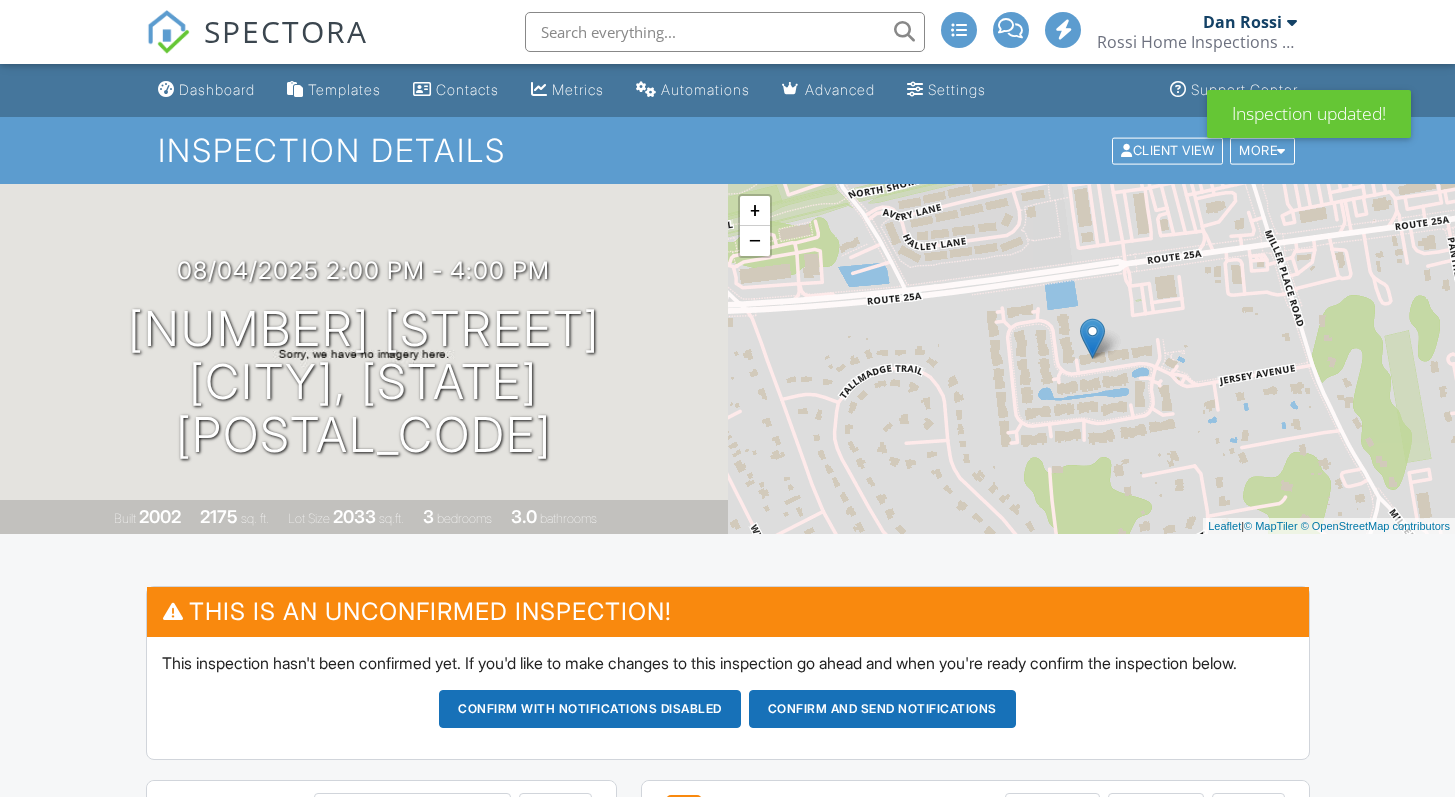scroll, scrollTop: 604, scrollLeft: 0, axis: vertical 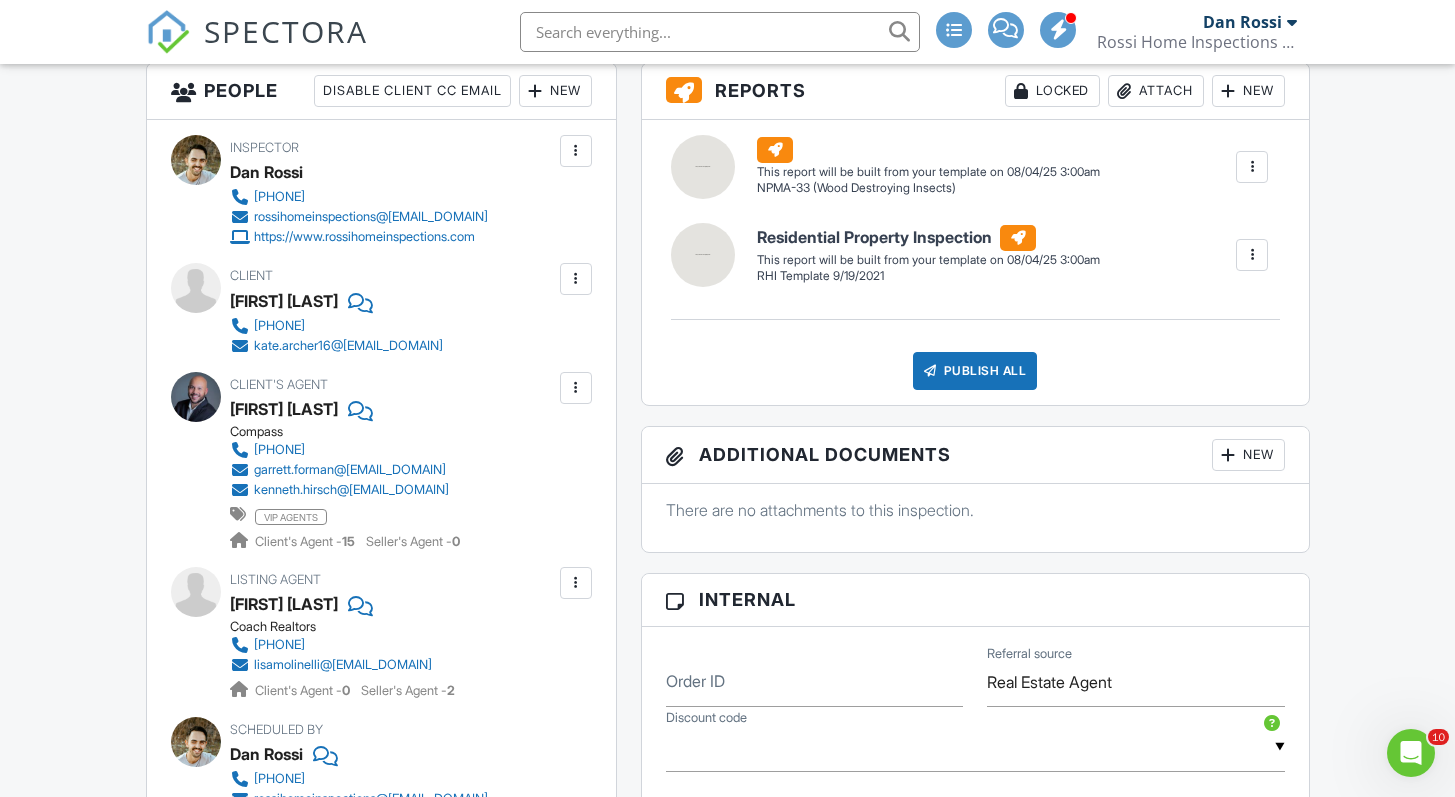 click on "New" at bounding box center [555, 91] 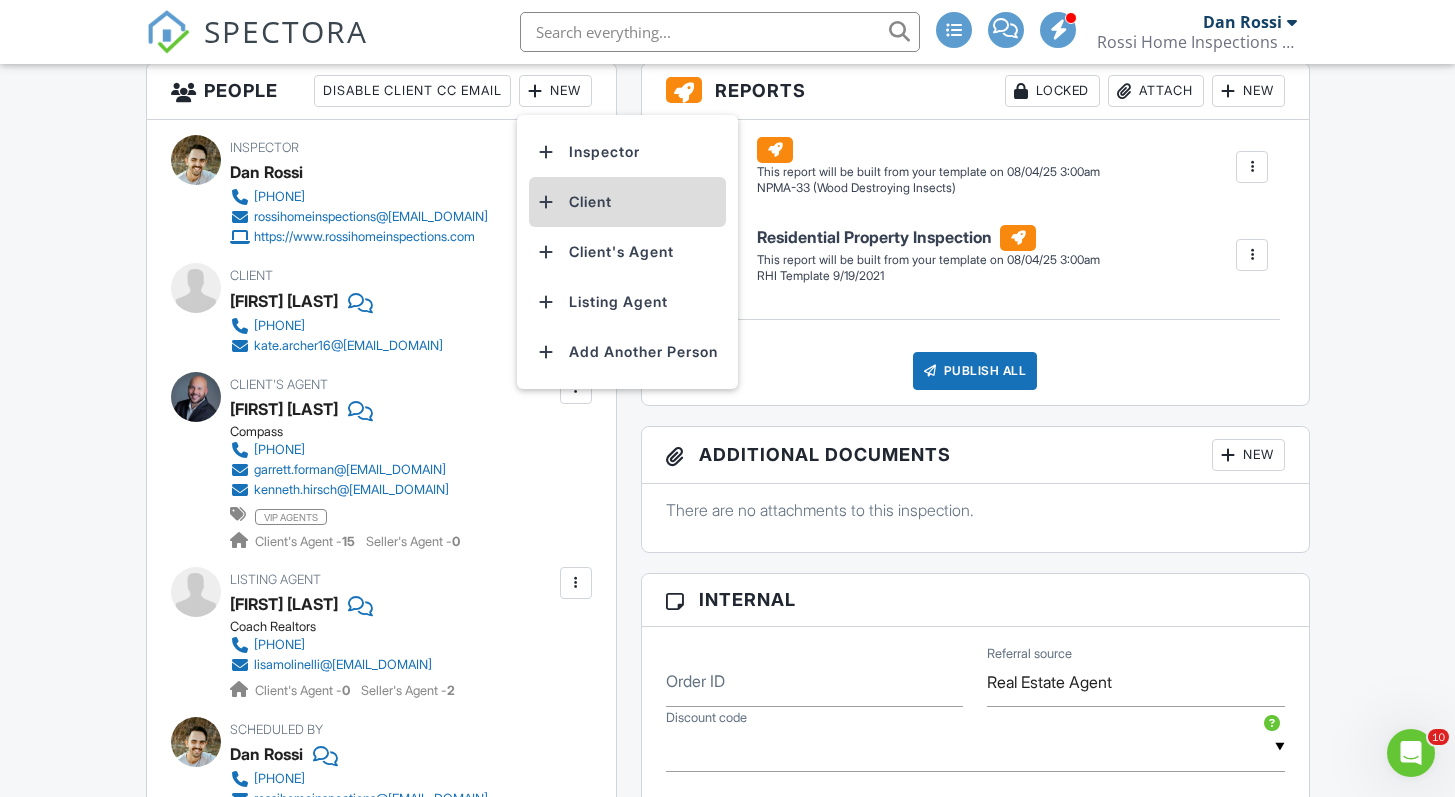 click on "Client" at bounding box center (627, 202) 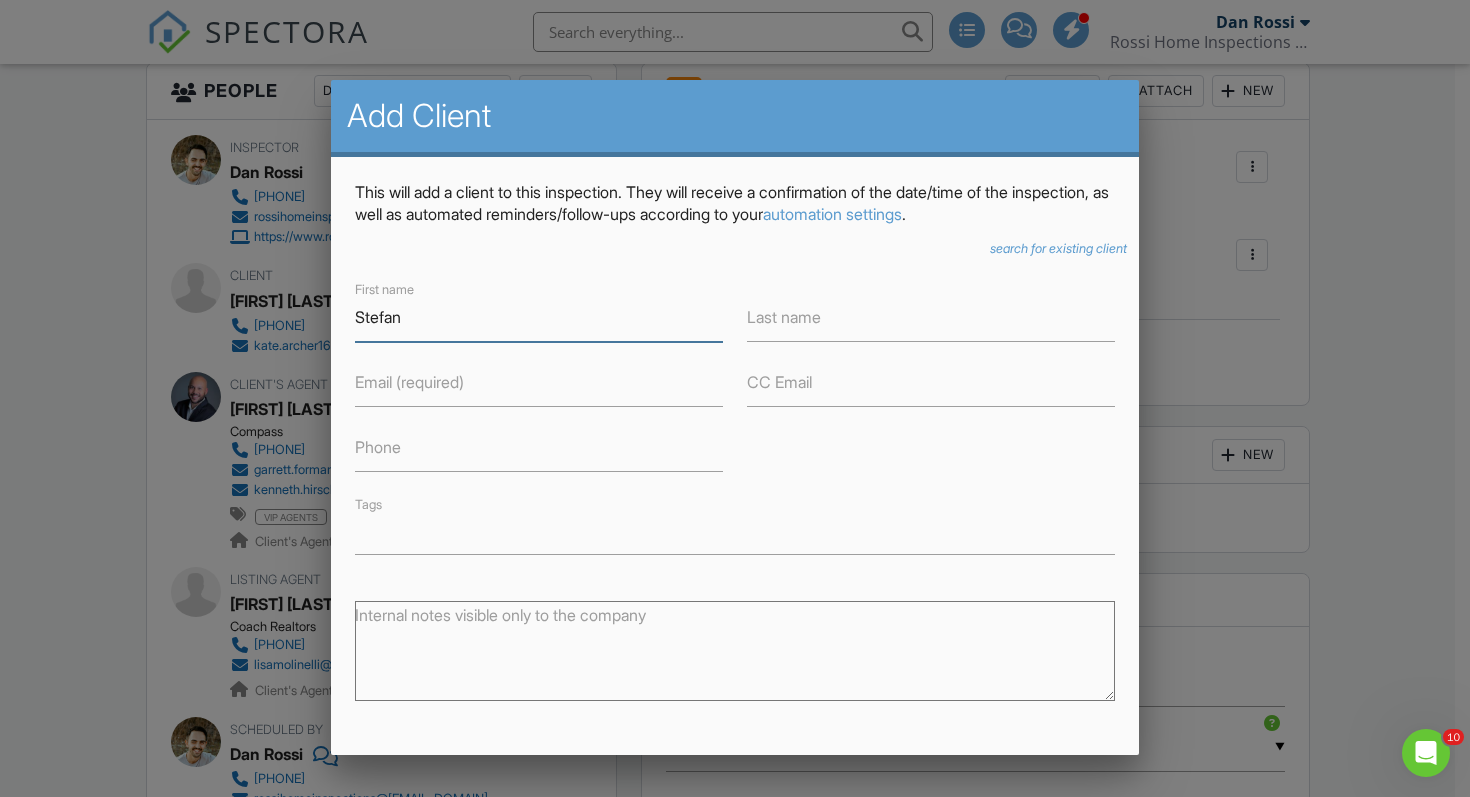 type on "Stefan" 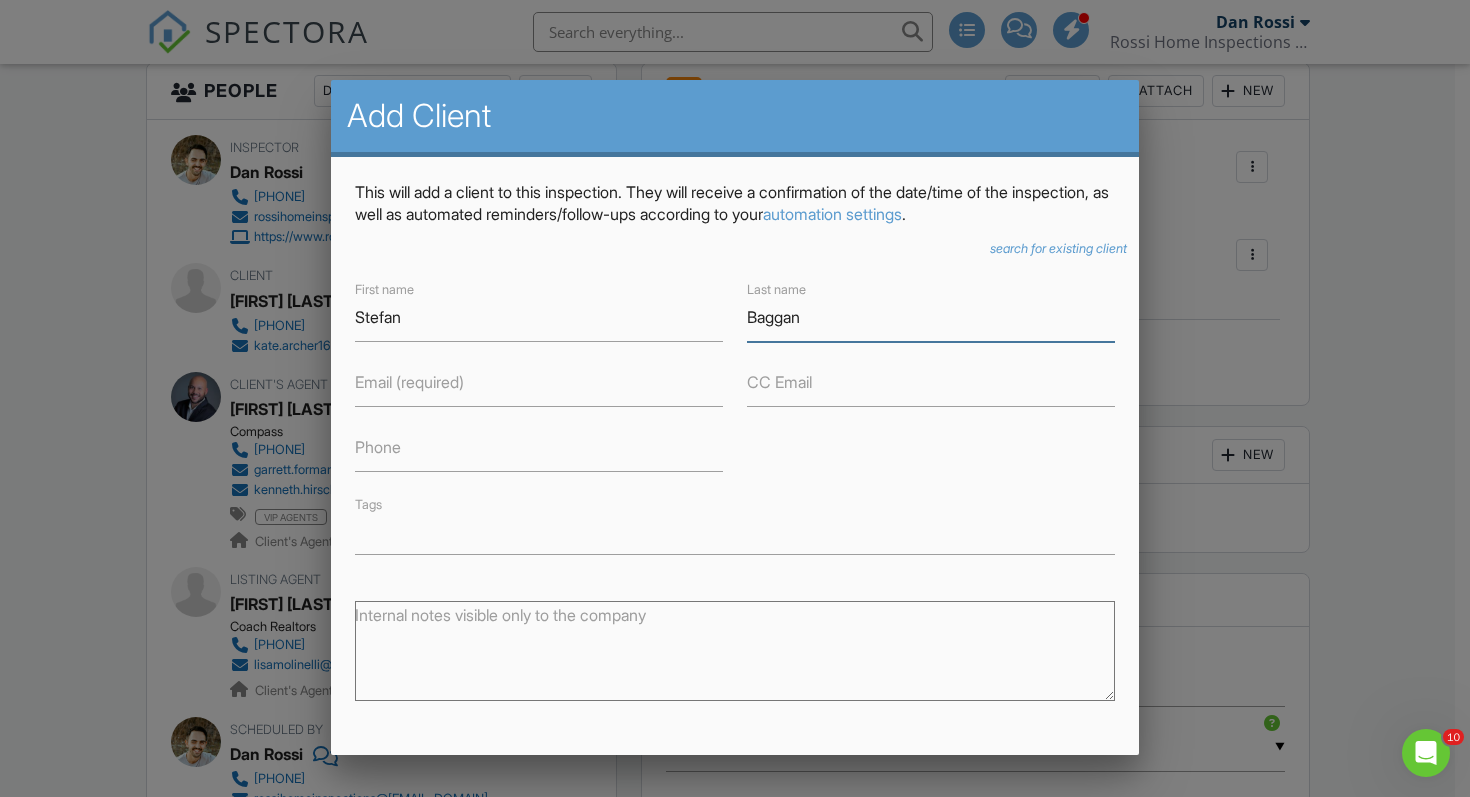 type on "Baggan" 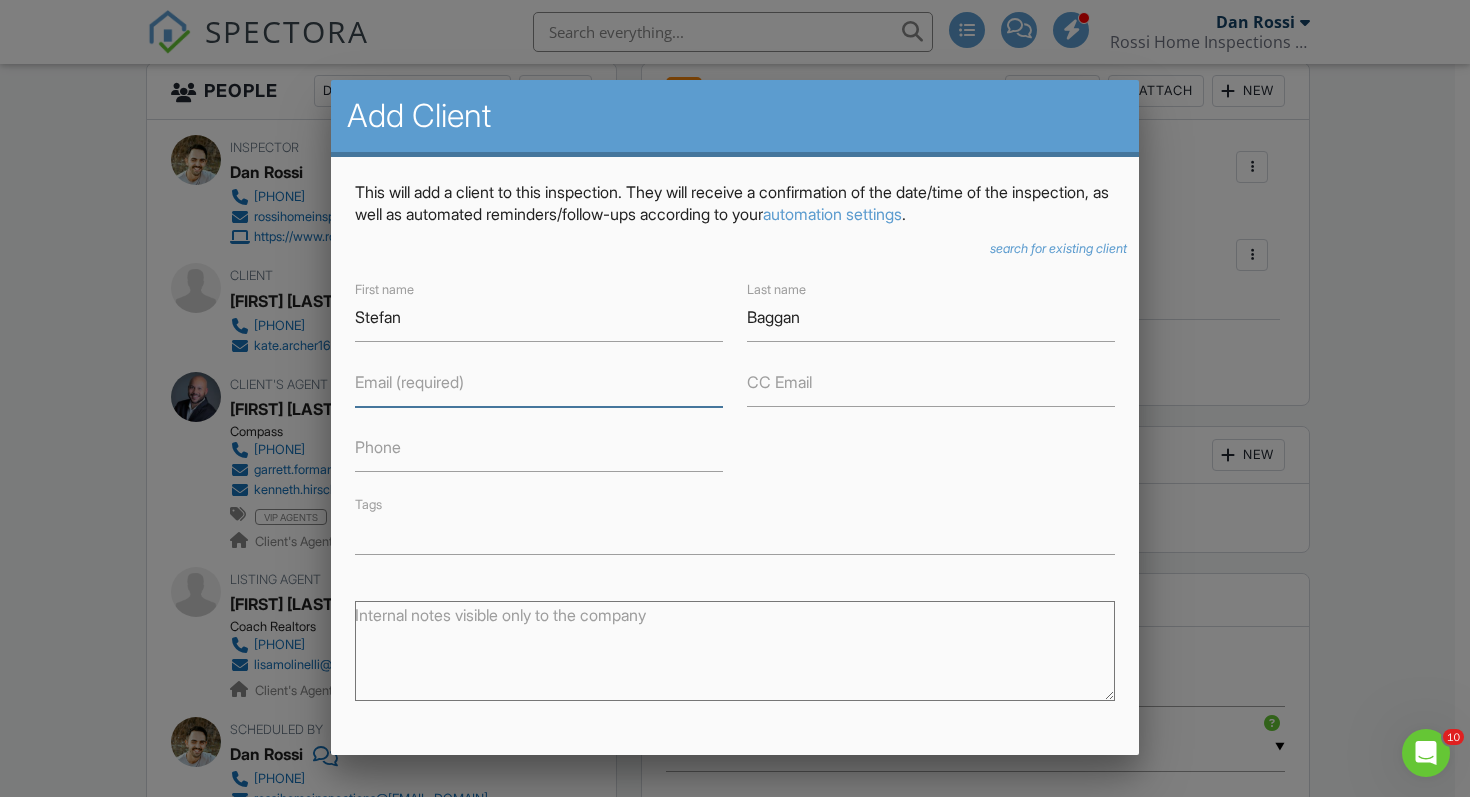 click on "Email (required)" at bounding box center [539, 382] 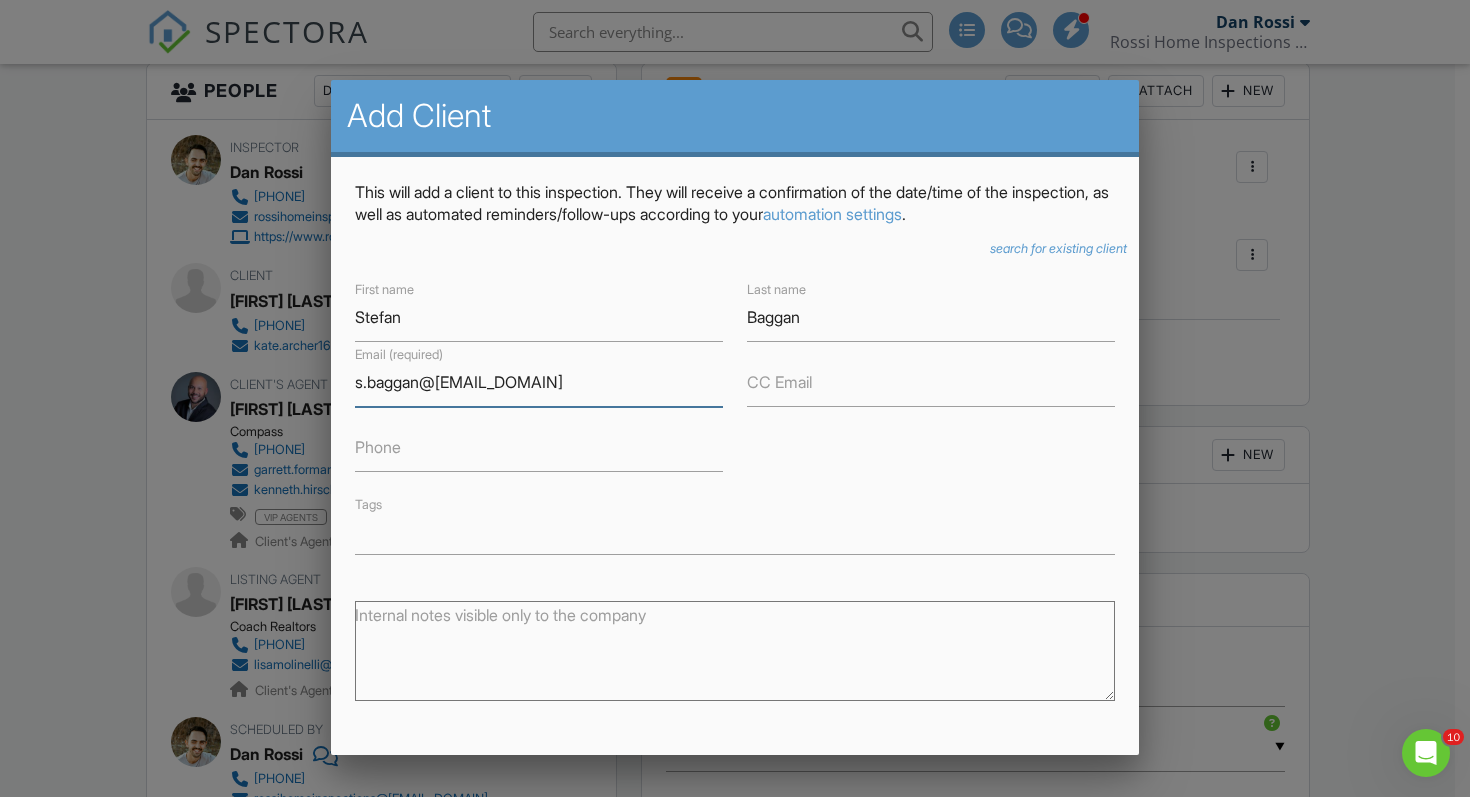 type on "s.baggan@[EMAIL_DOMAIN]" 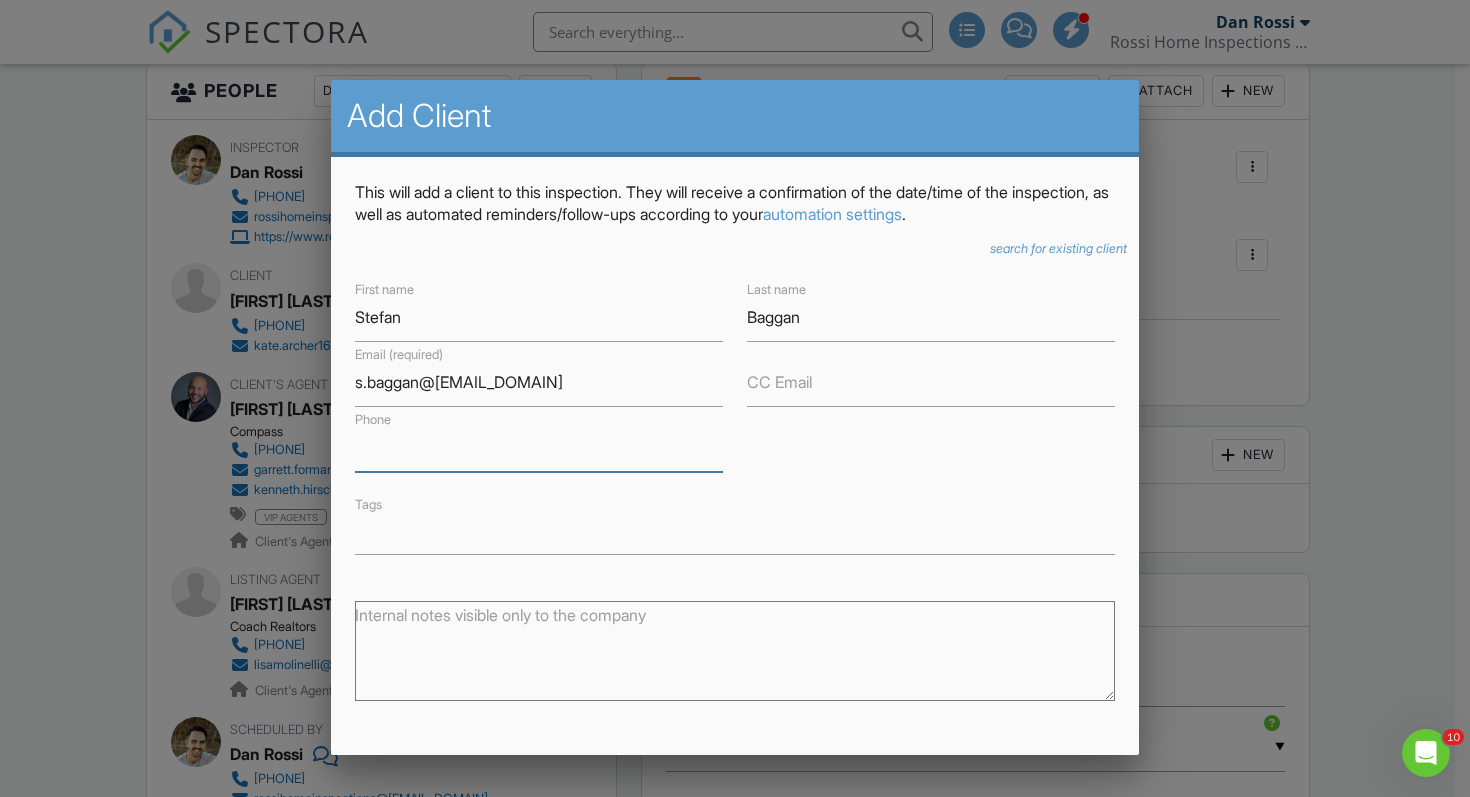 click on "Phone" at bounding box center (539, 447) 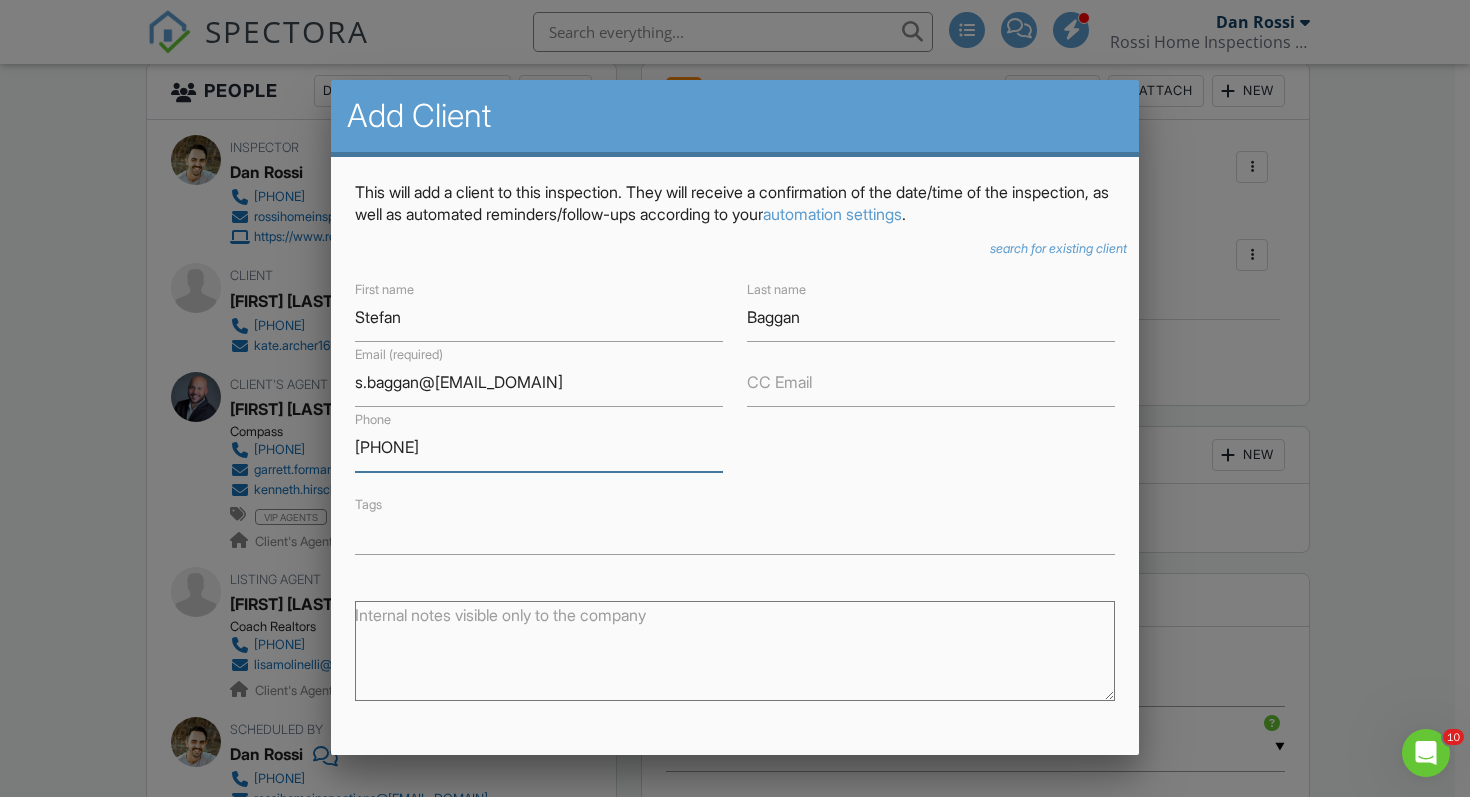scroll, scrollTop: 219, scrollLeft: 0, axis: vertical 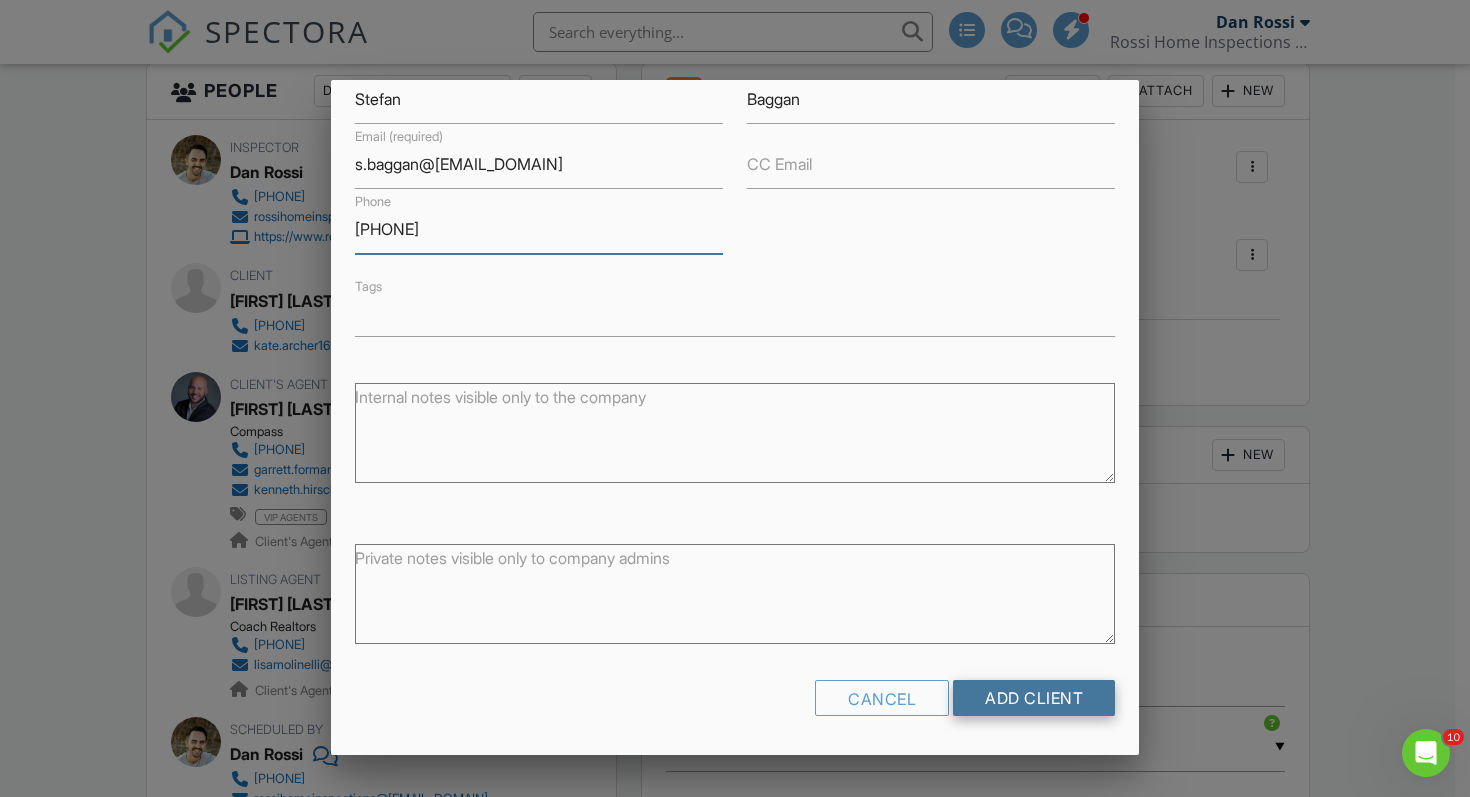 type on "[PHONE]" 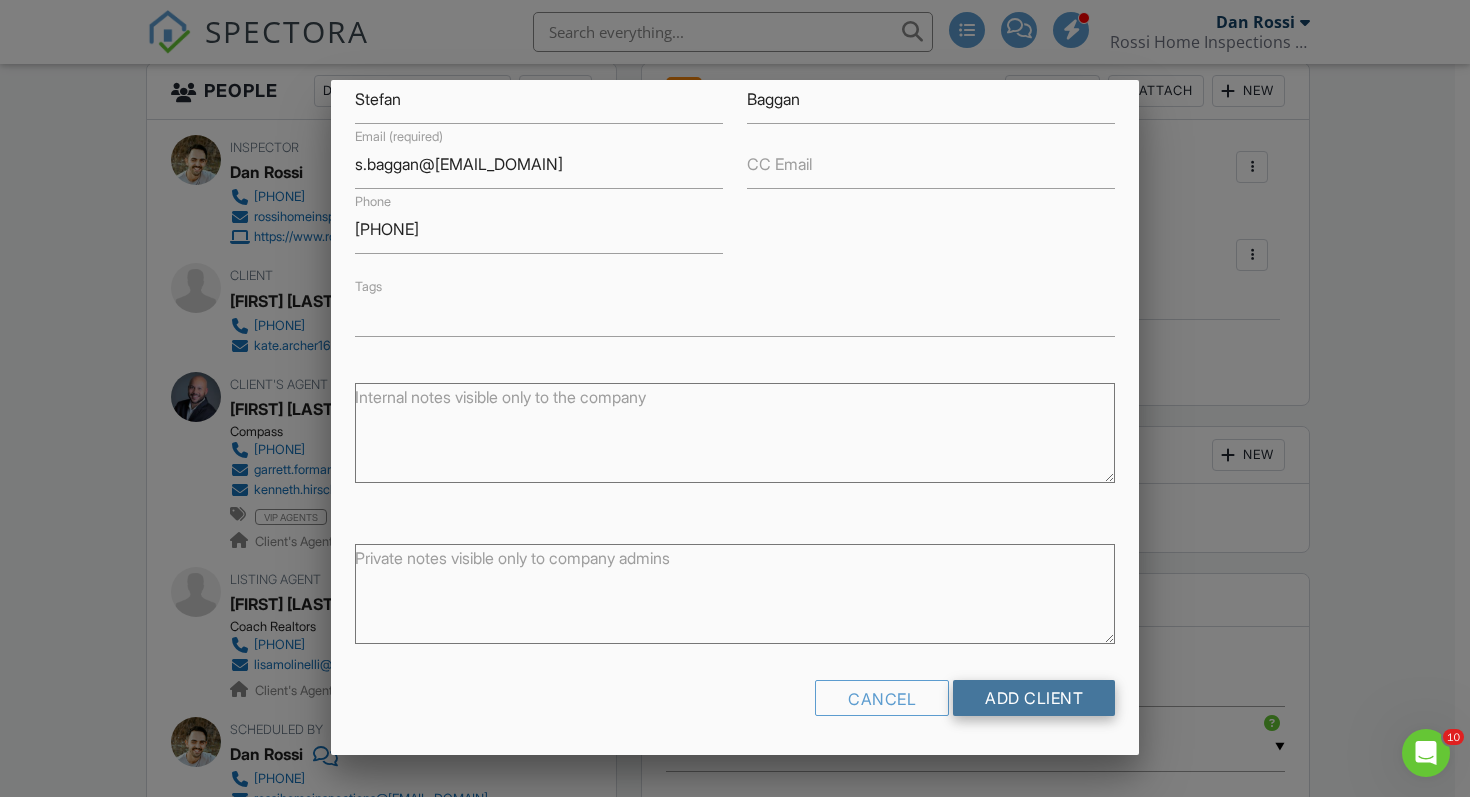 click on "Add Client" at bounding box center (1034, 698) 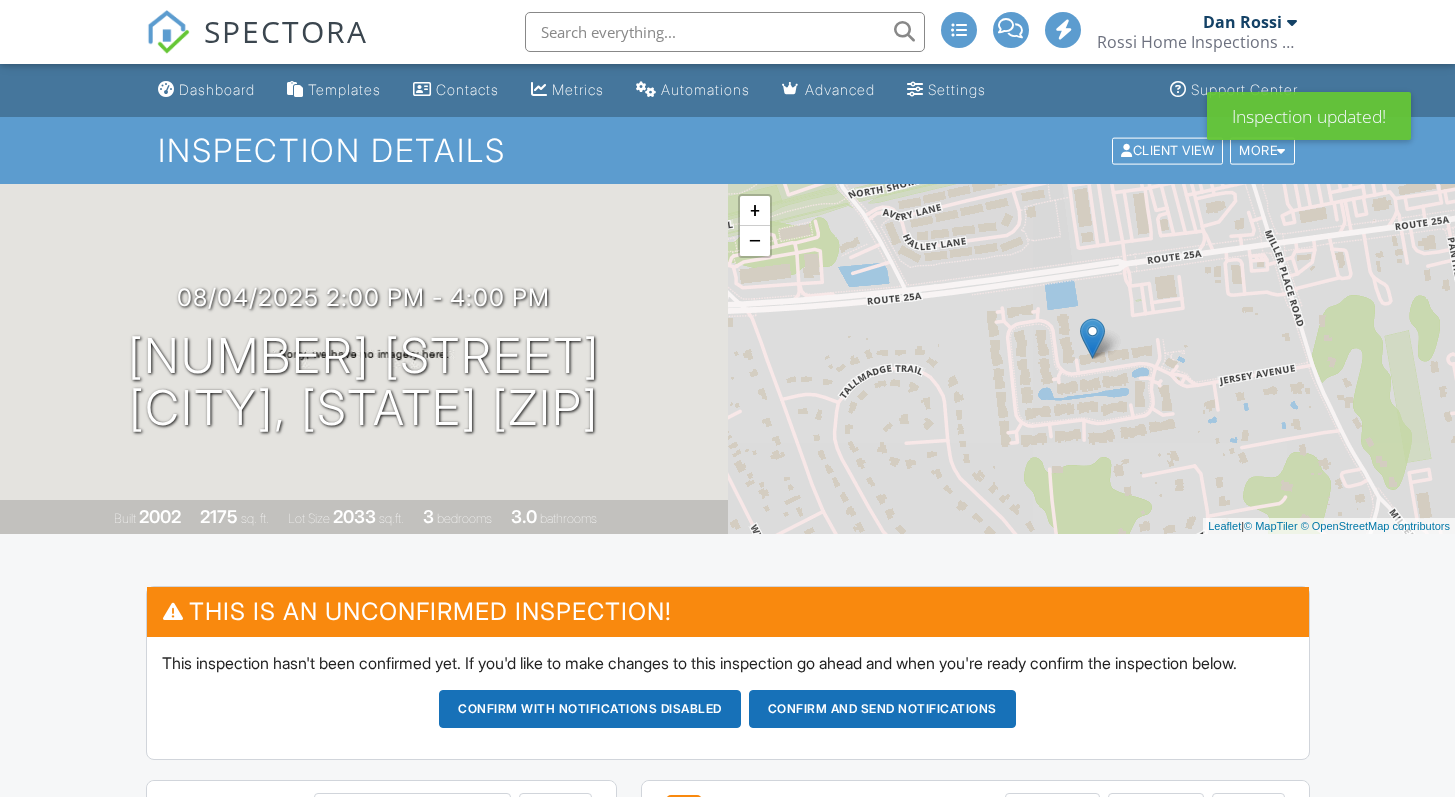 scroll, scrollTop: 0, scrollLeft: 0, axis: both 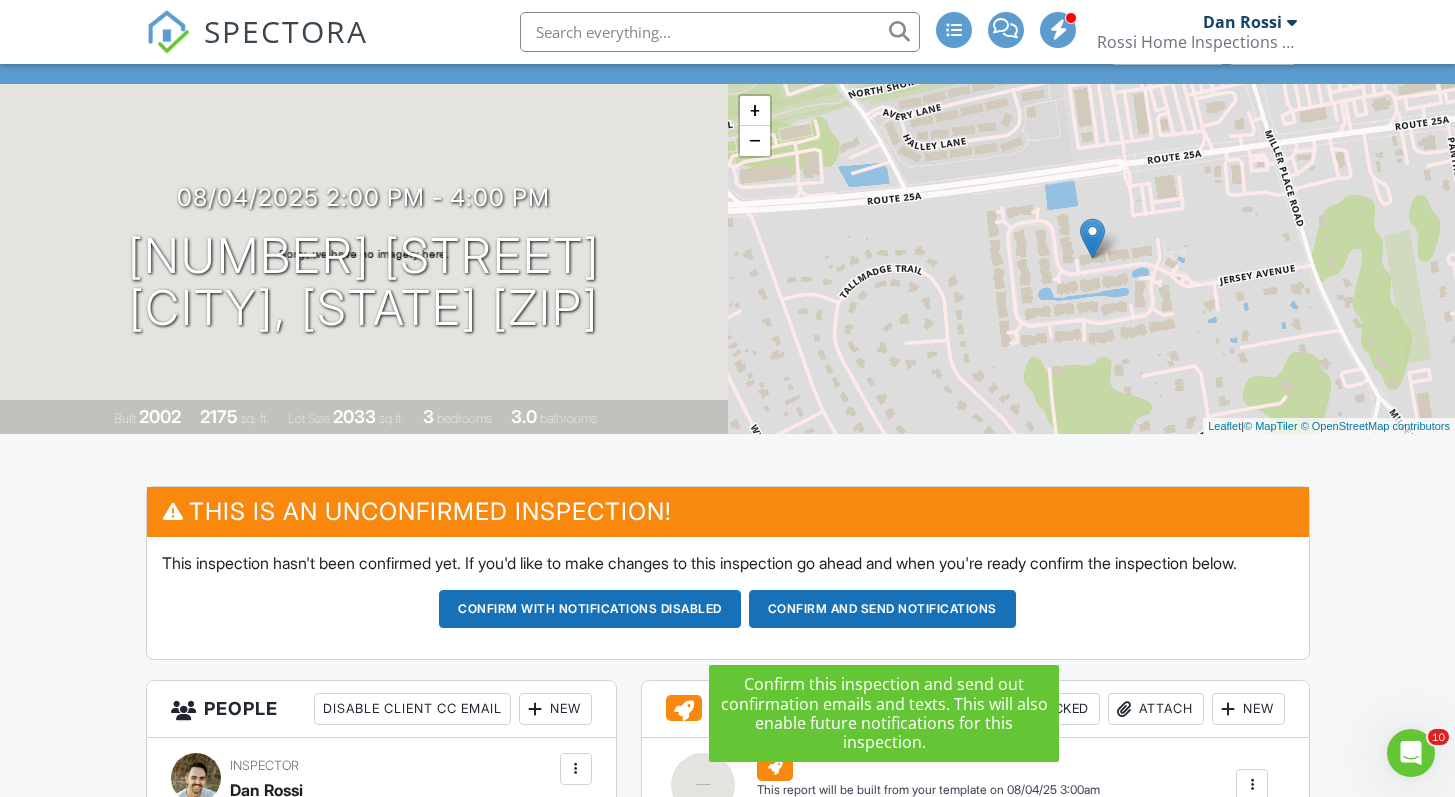 click on "Confirm and send notifications" at bounding box center (590, 609) 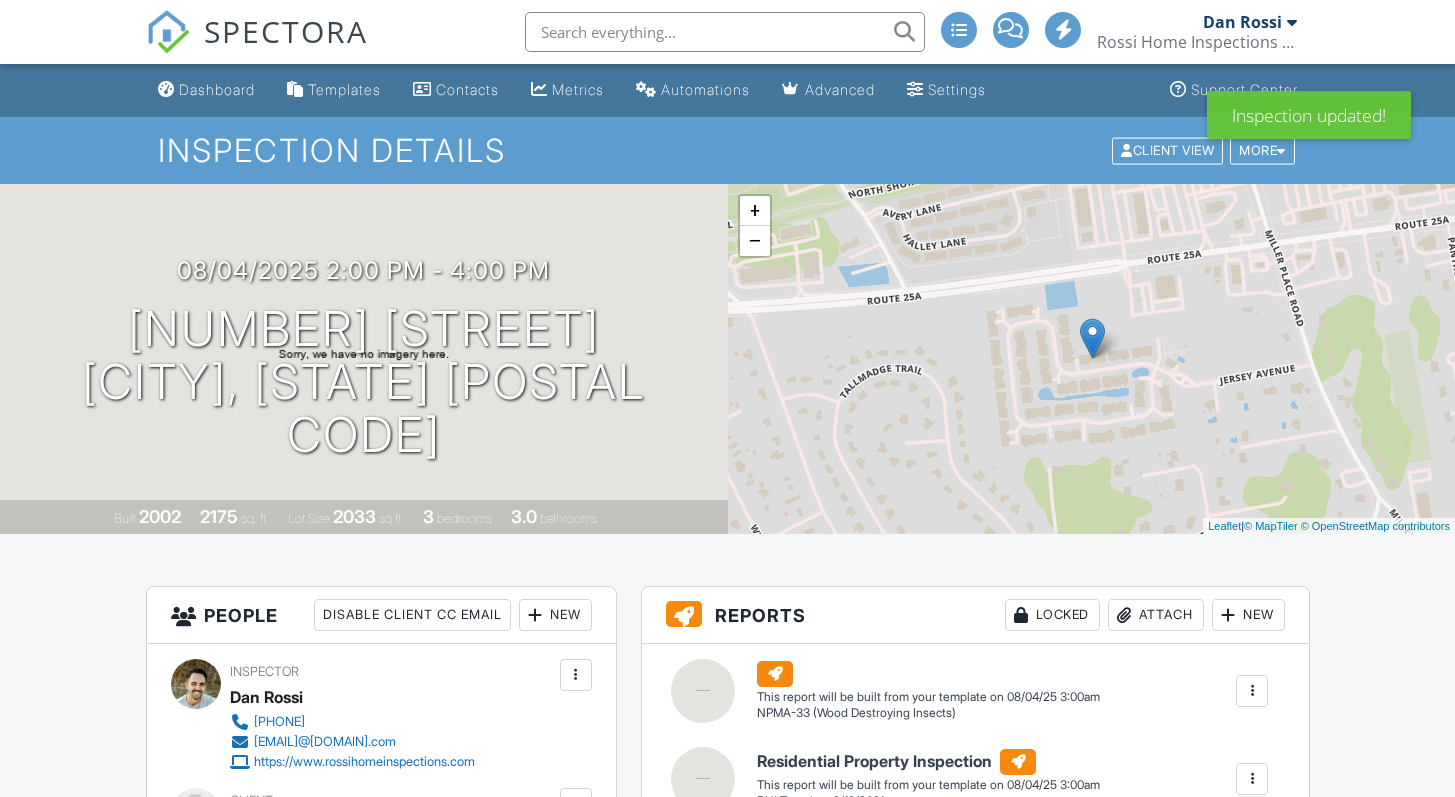 scroll, scrollTop: 0, scrollLeft: 0, axis: both 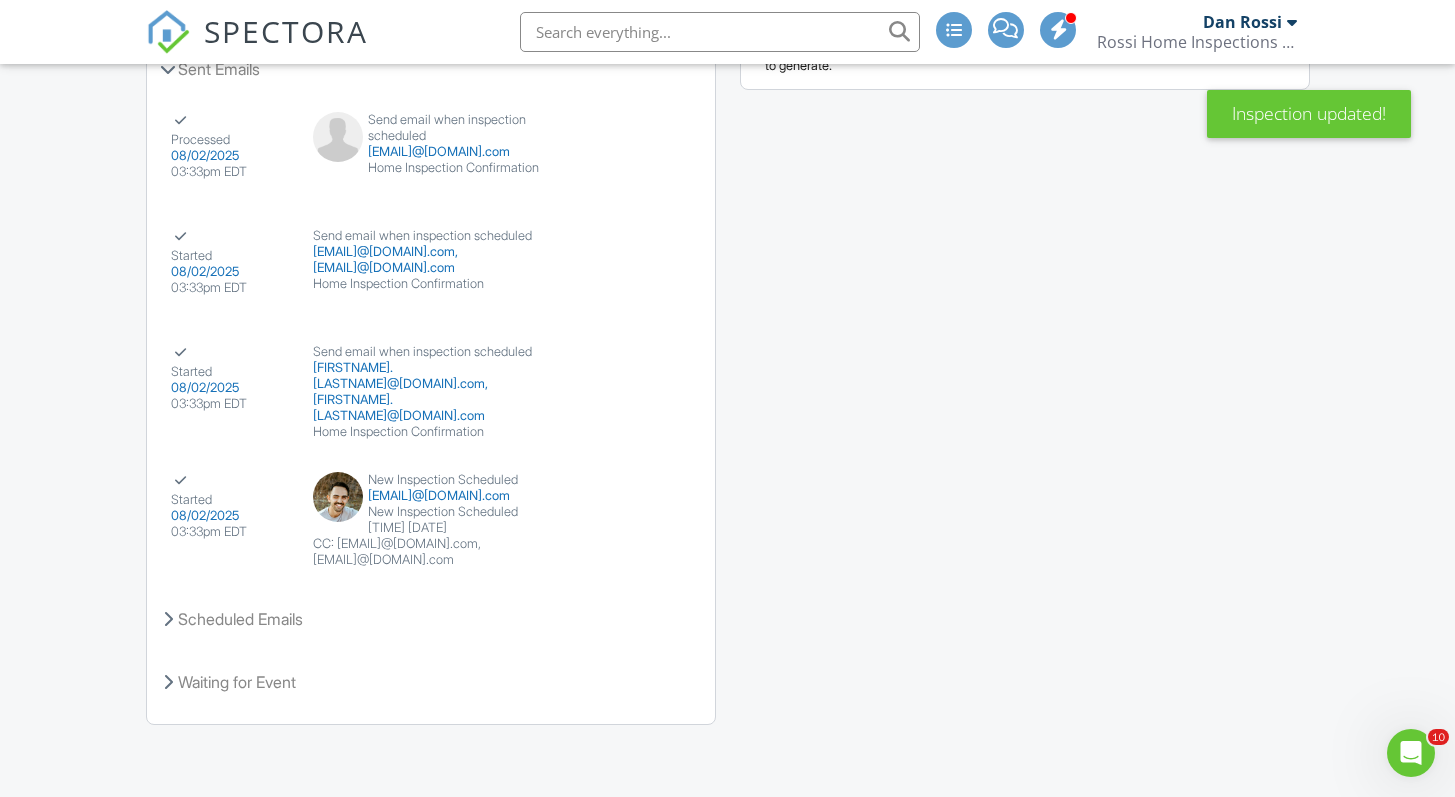 click on "SPECTORA" at bounding box center (286, 31) 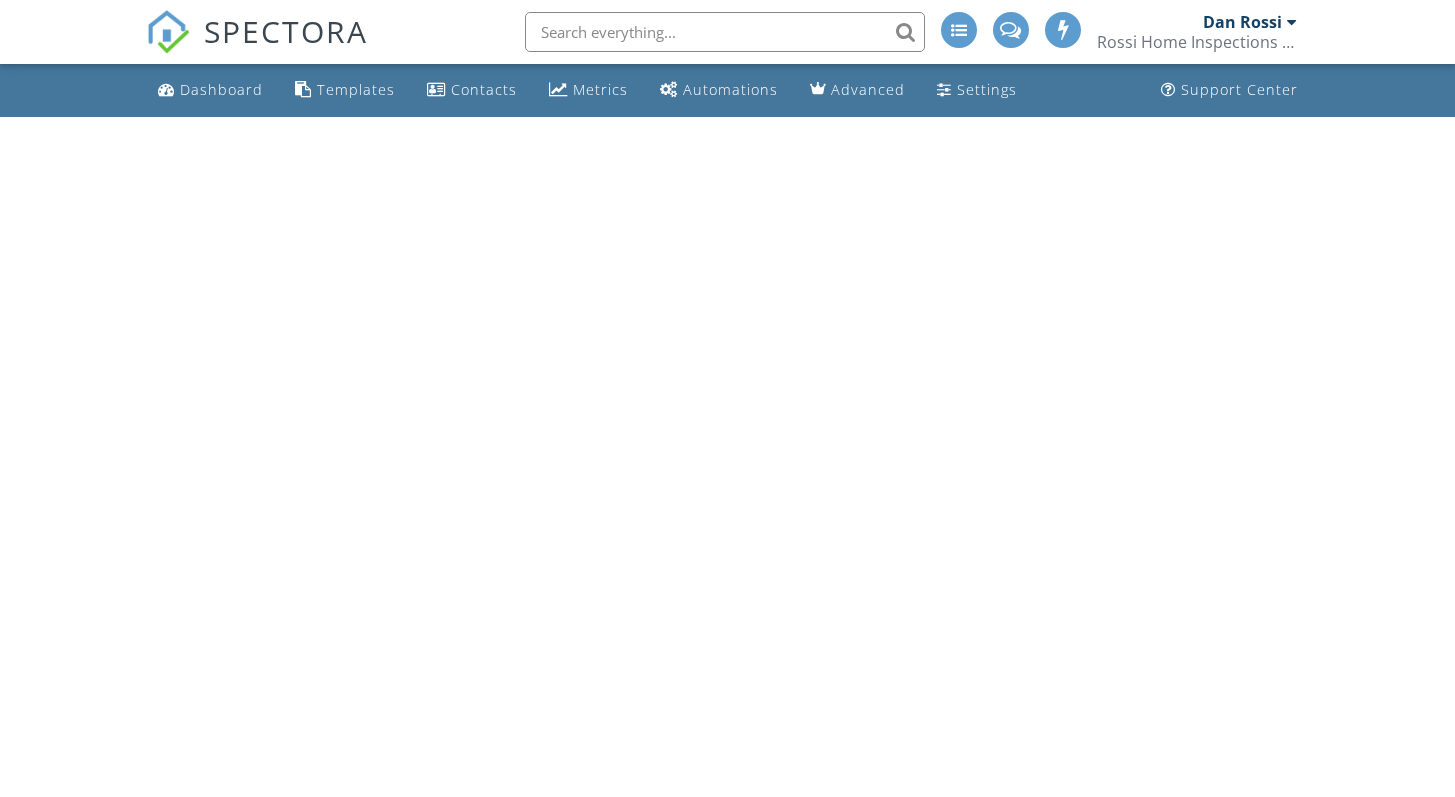 scroll, scrollTop: 0, scrollLeft: 0, axis: both 